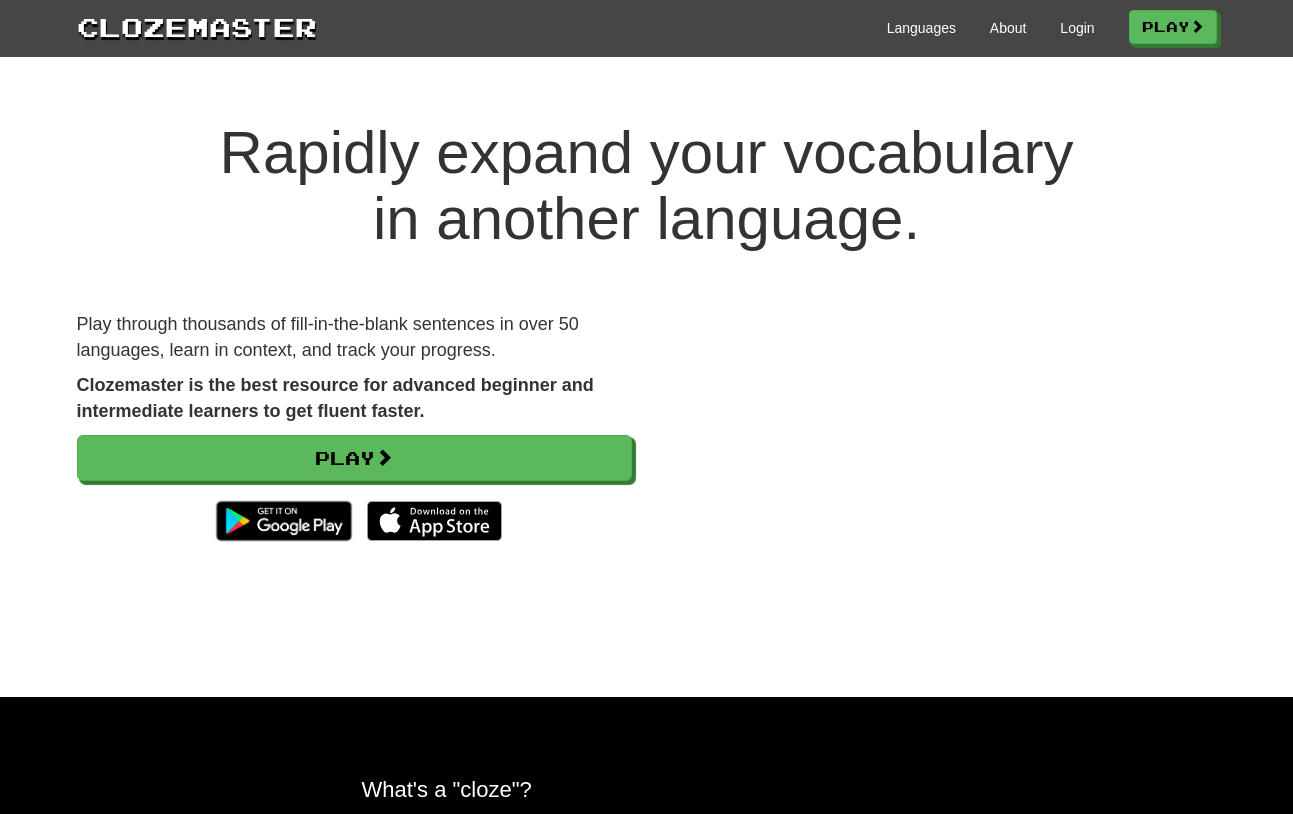scroll, scrollTop: 0, scrollLeft: 0, axis: both 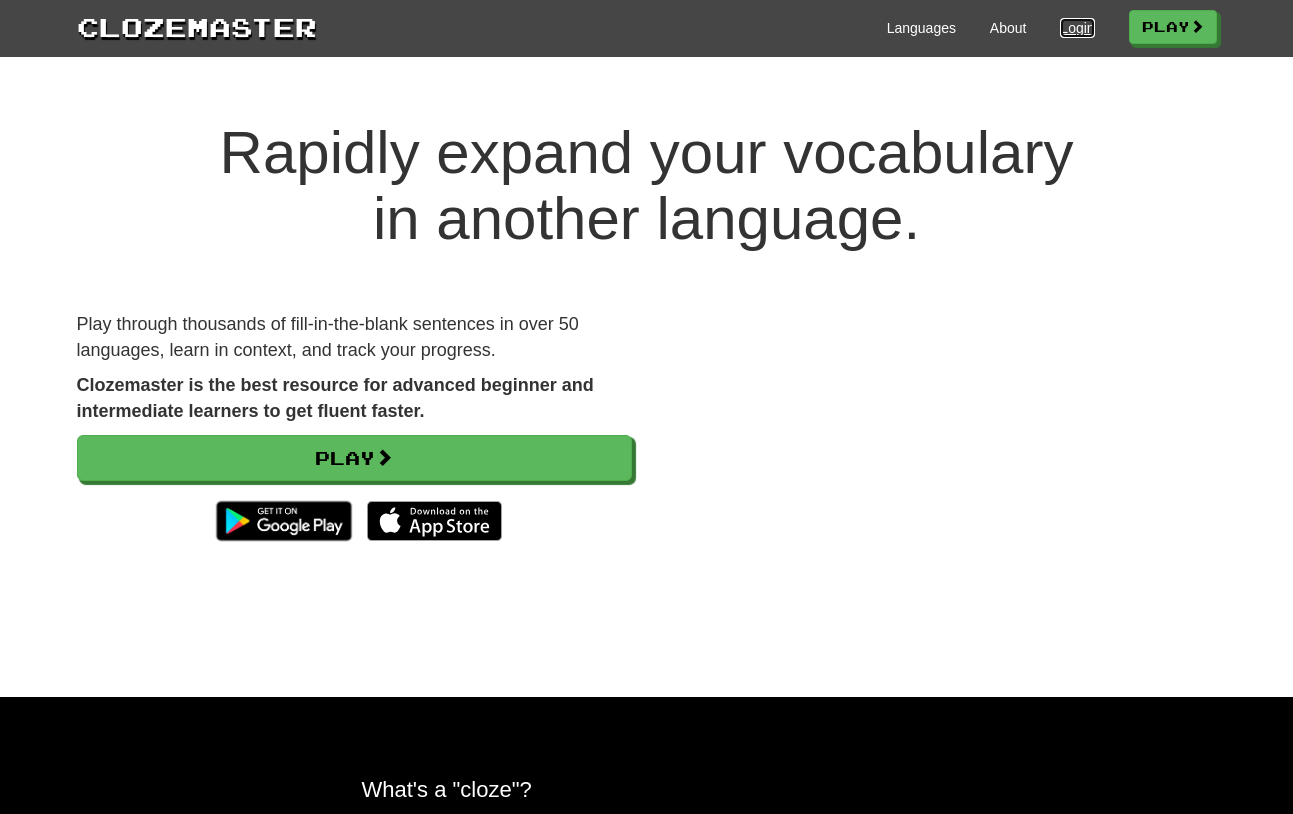 click on "Login" at bounding box center [1077, 28] 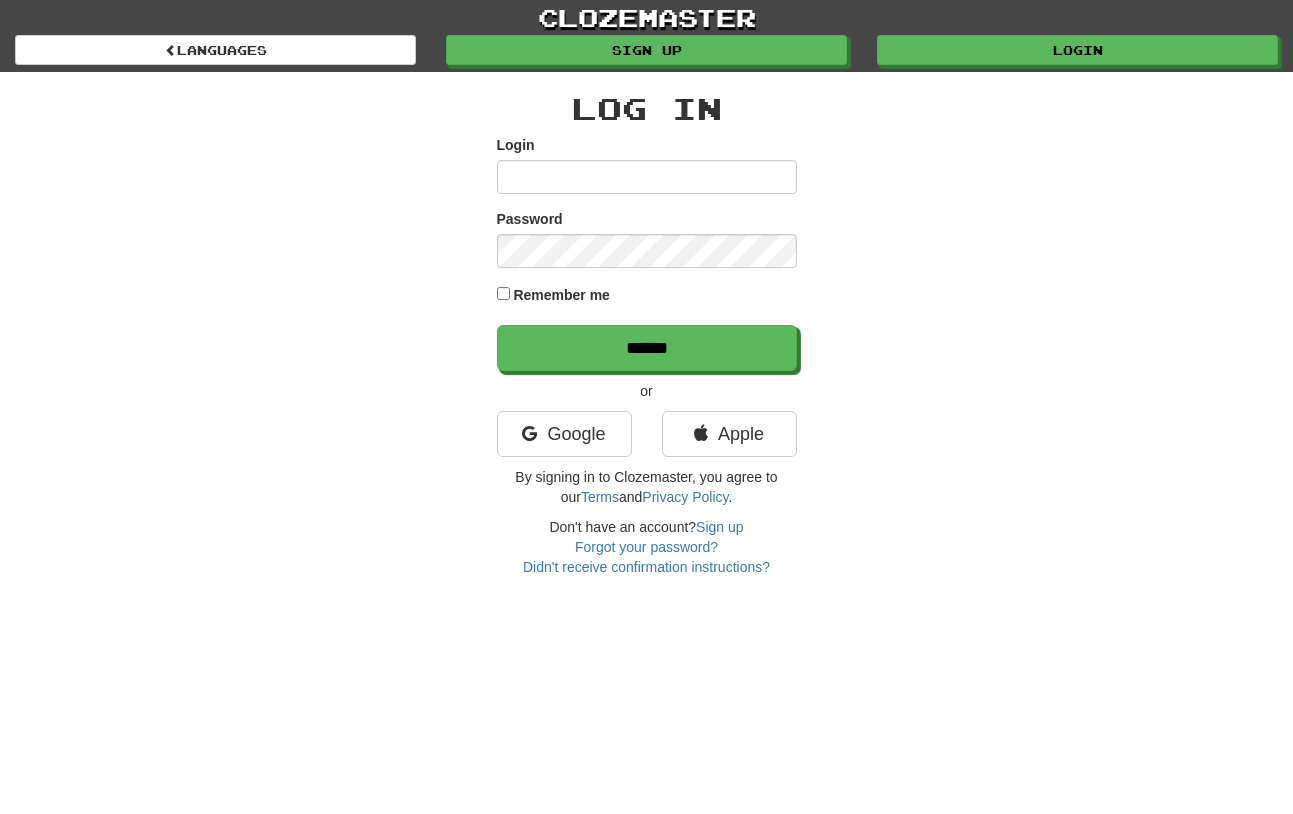 scroll, scrollTop: 0, scrollLeft: 0, axis: both 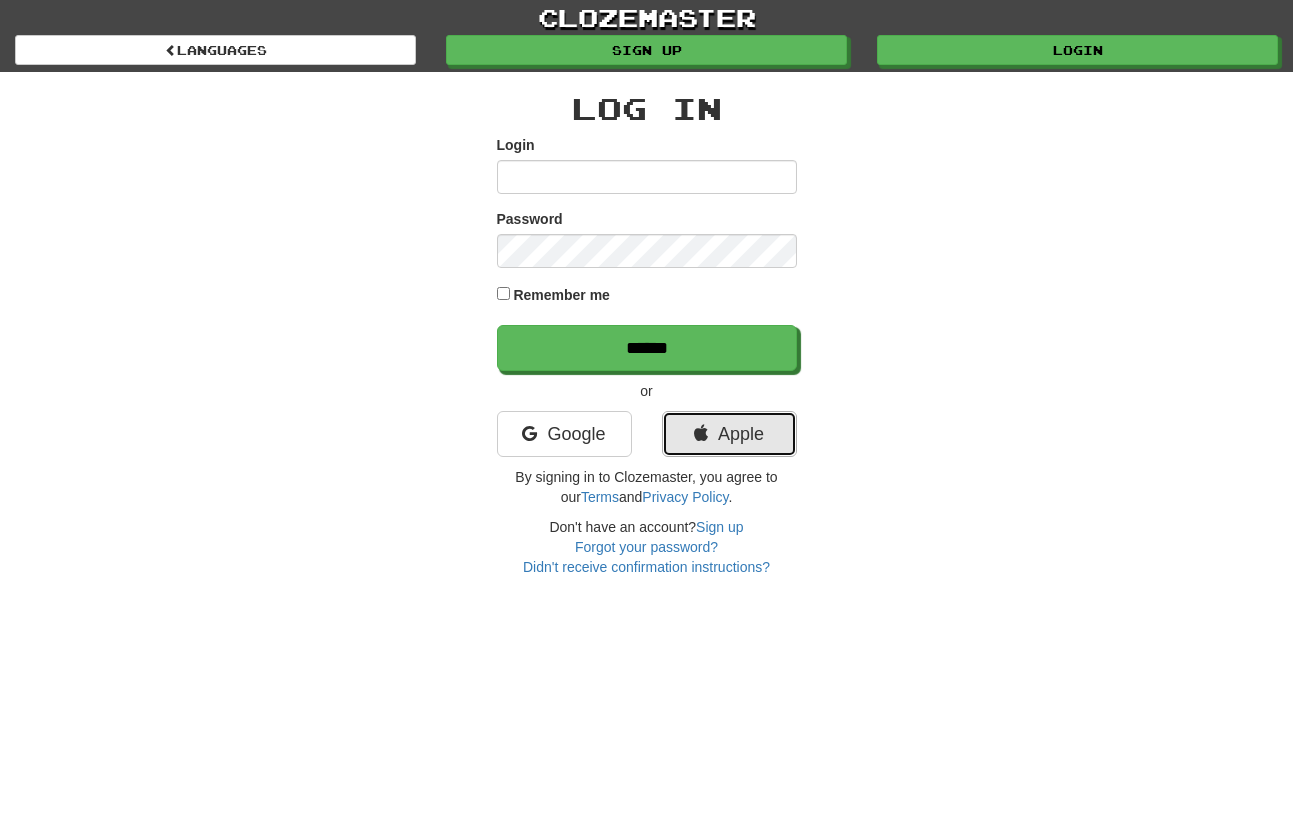 click on "Apple" at bounding box center (729, 434) 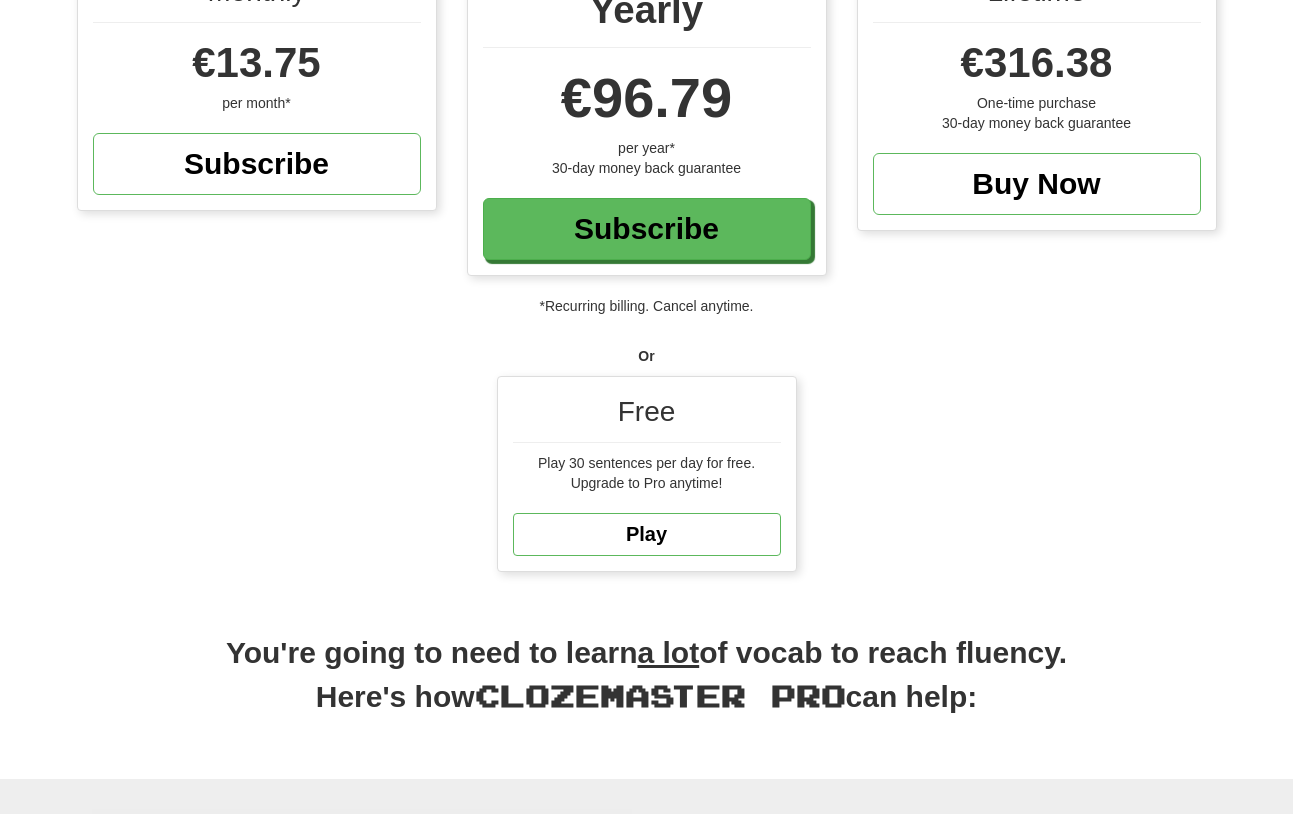 scroll, scrollTop: 0, scrollLeft: 0, axis: both 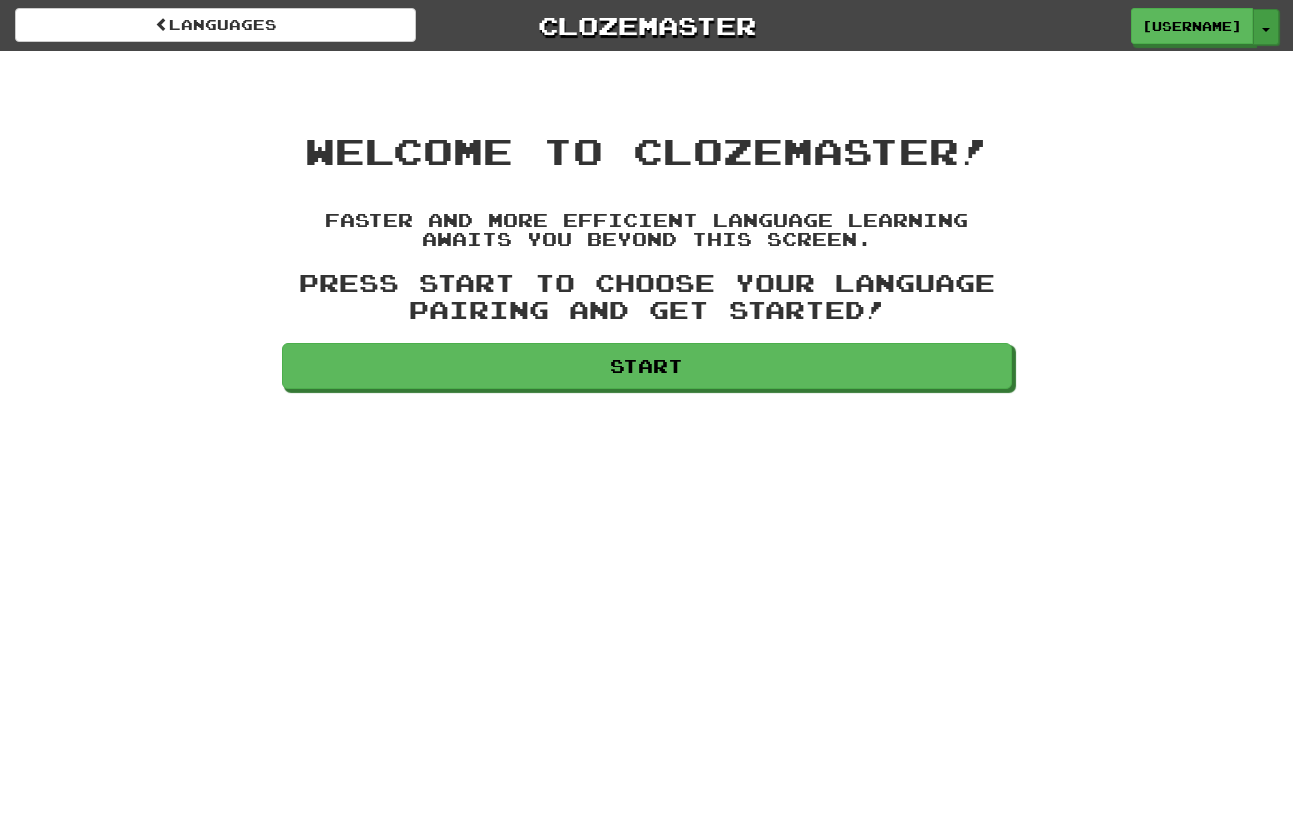 click at bounding box center [1266, 30] 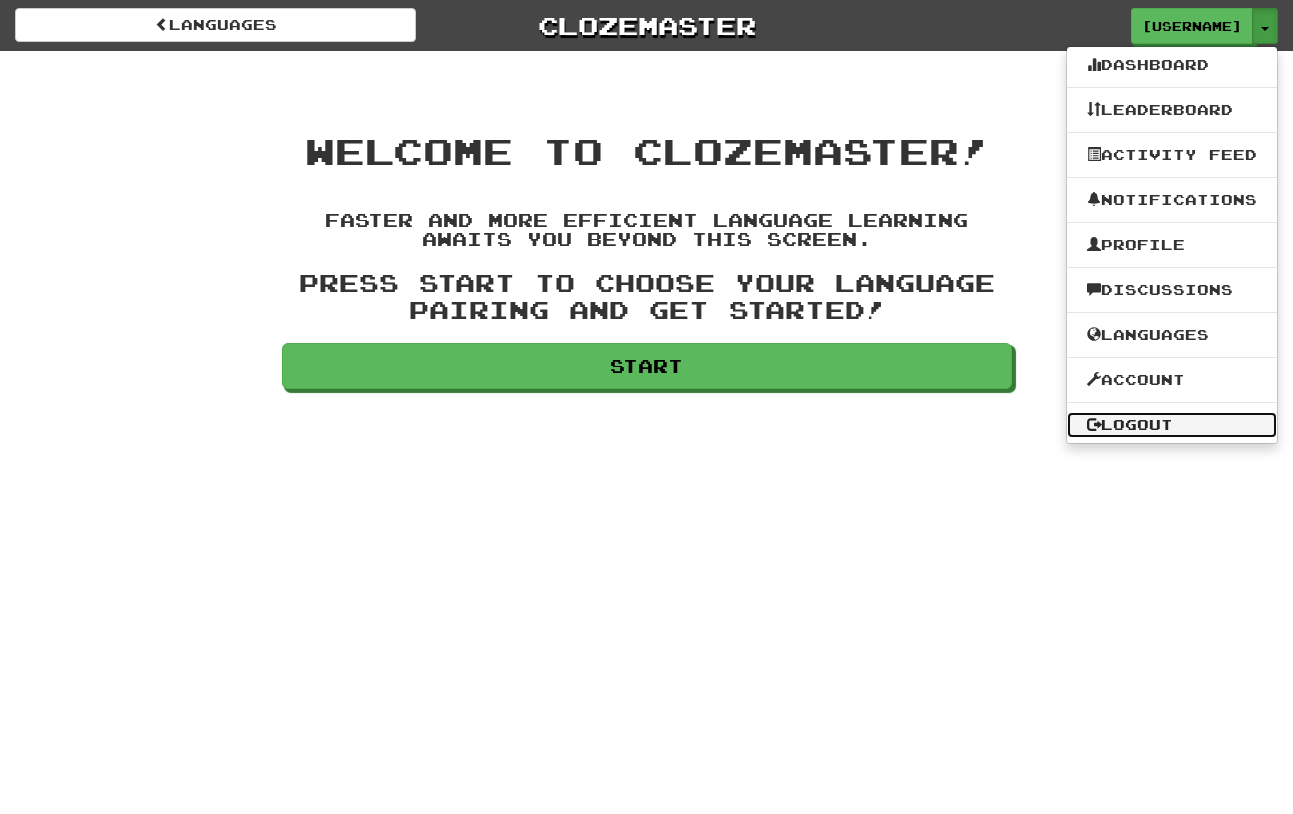 click on "Logout" at bounding box center (1172, 425) 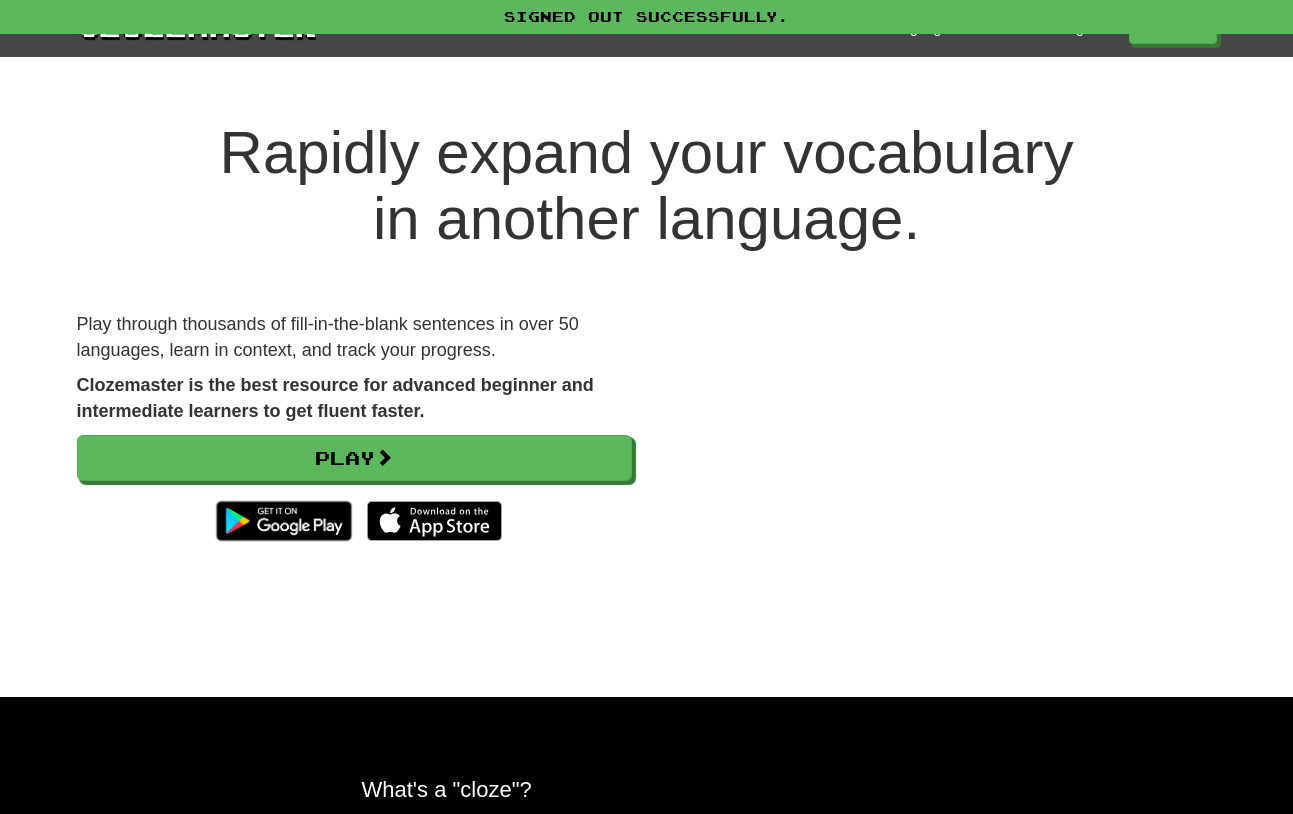 scroll, scrollTop: 0, scrollLeft: 0, axis: both 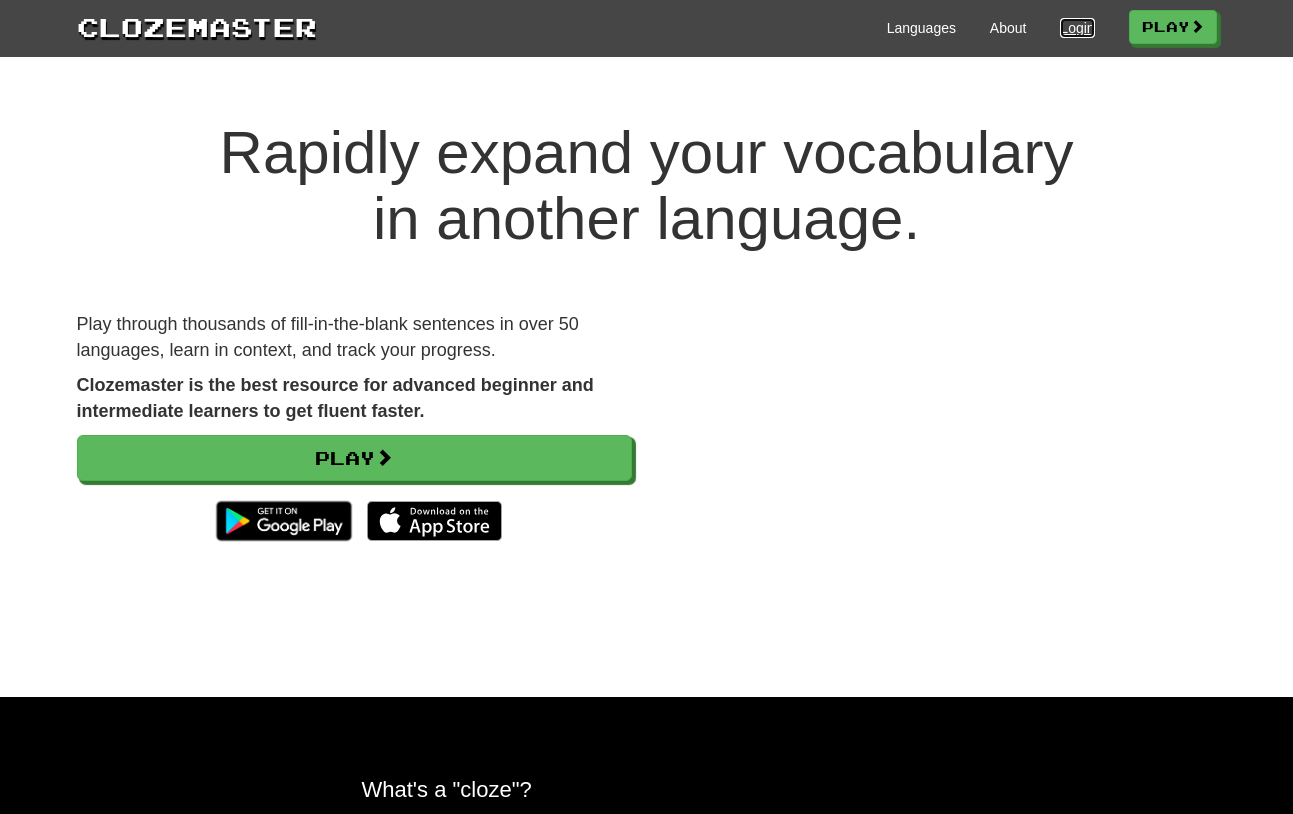 click on "Login" at bounding box center [1077, 28] 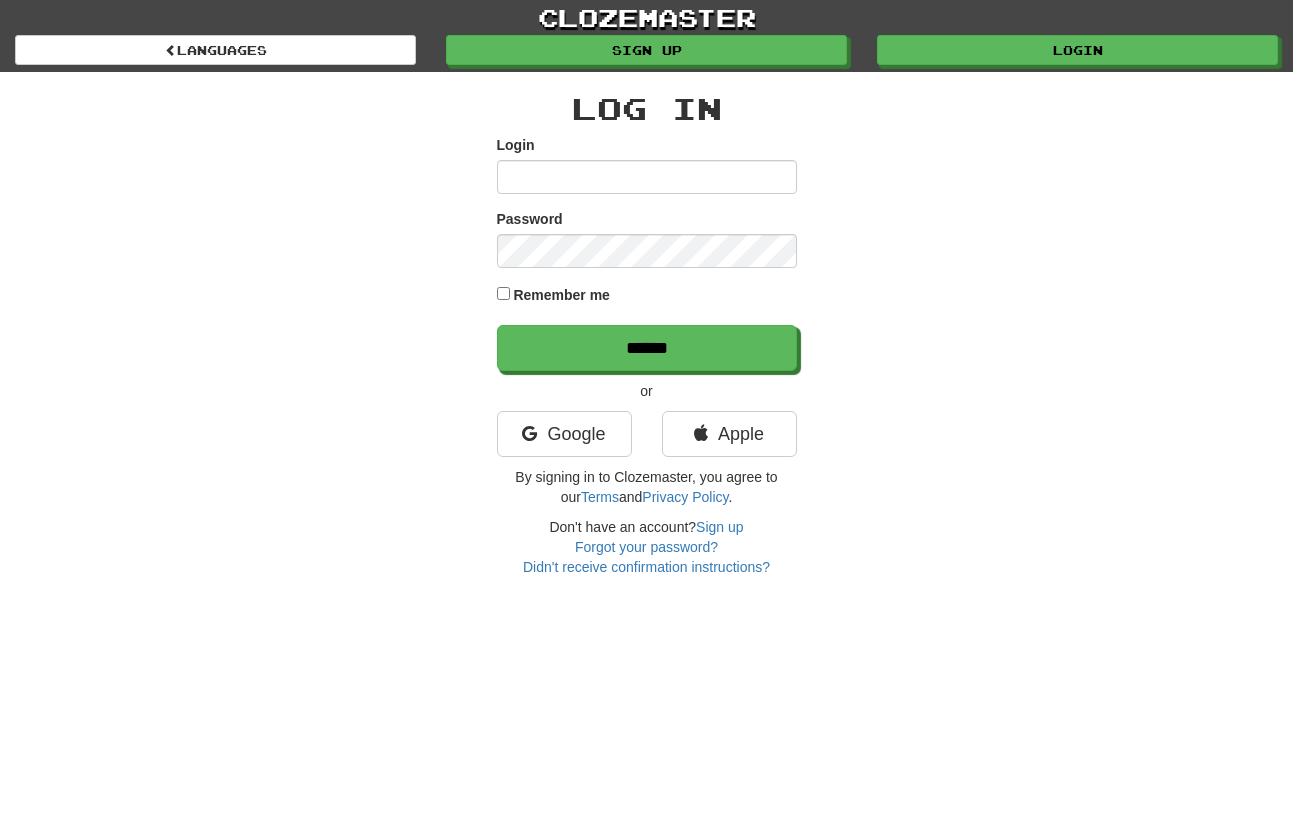 scroll, scrollTop: 0, scrollLeft: 0, axis: both 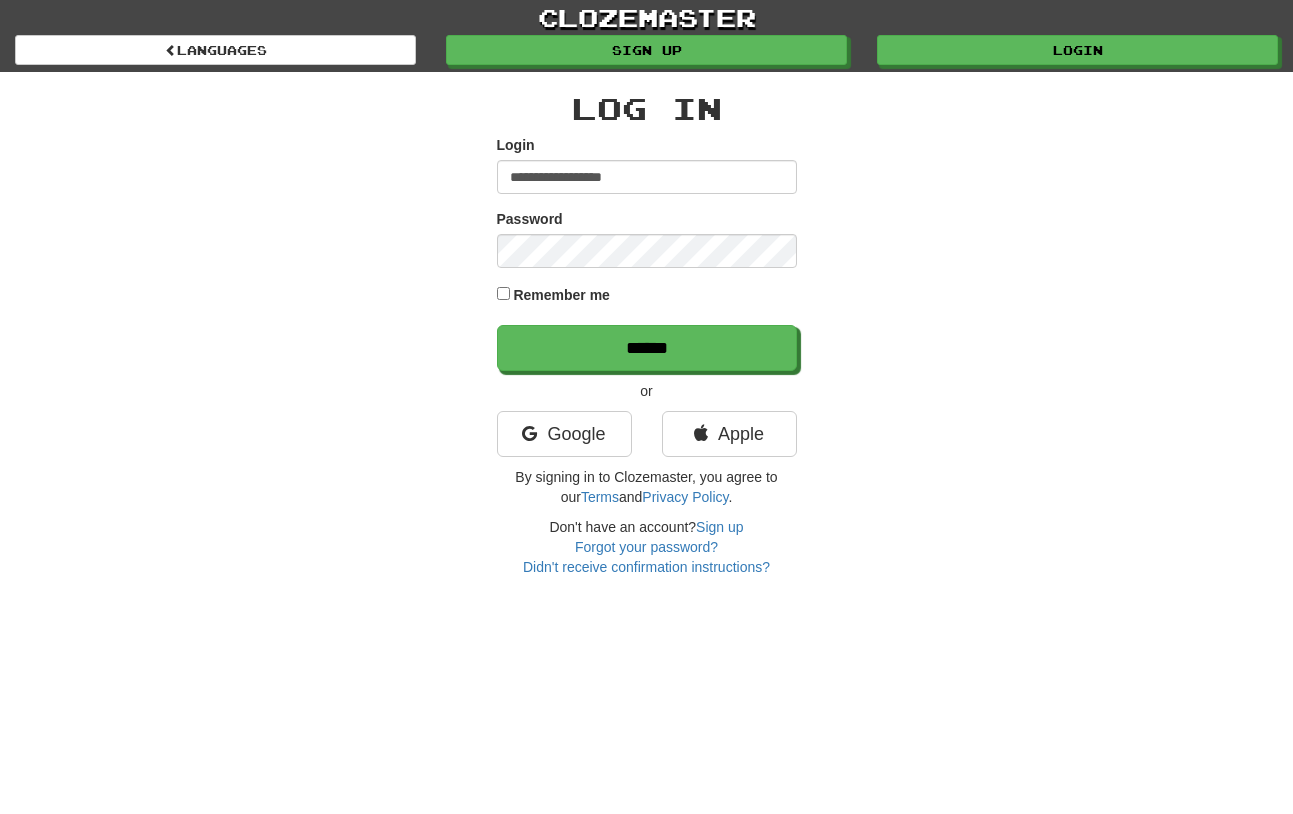 type on "**********" 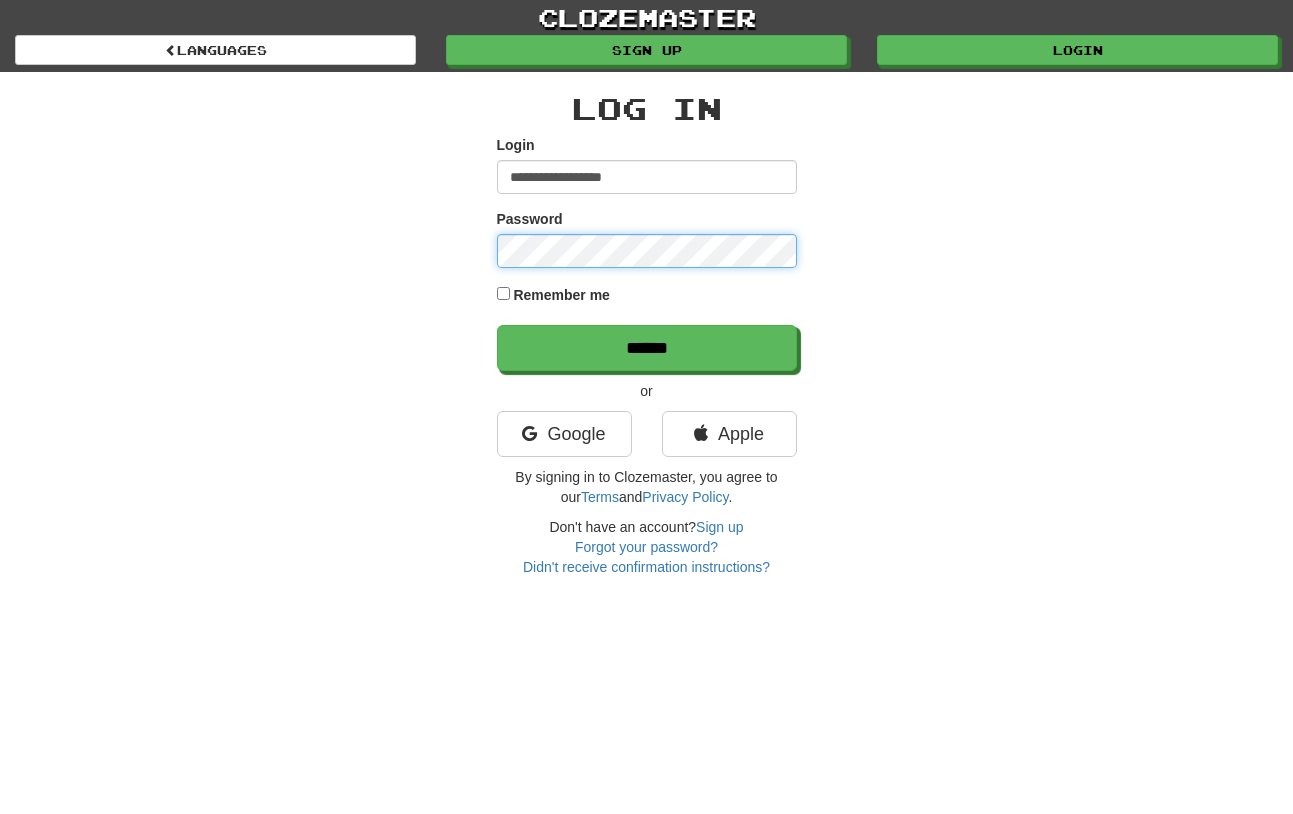 click on "******" at bounding box center [647, 348] 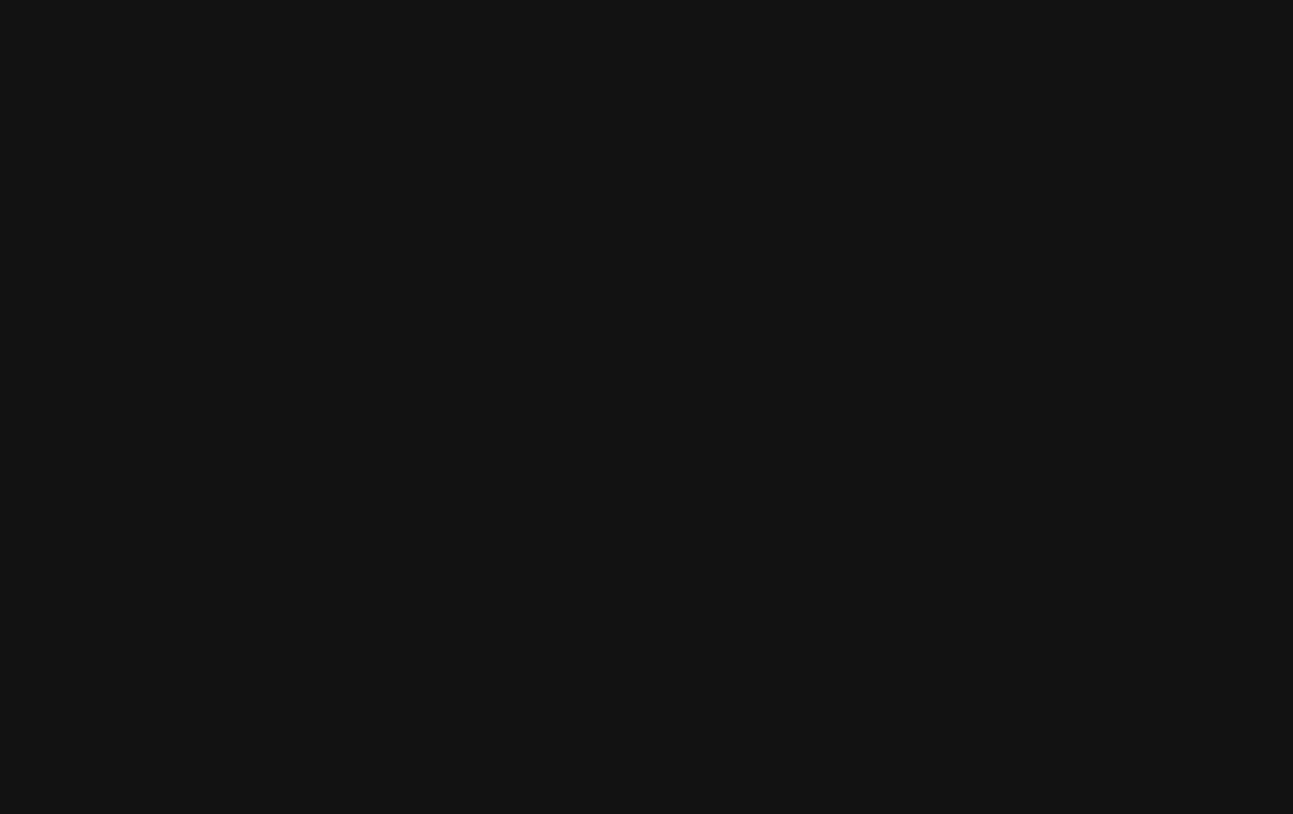 scroll, scrollTop: 0, scrollLeft: 0, axis: both 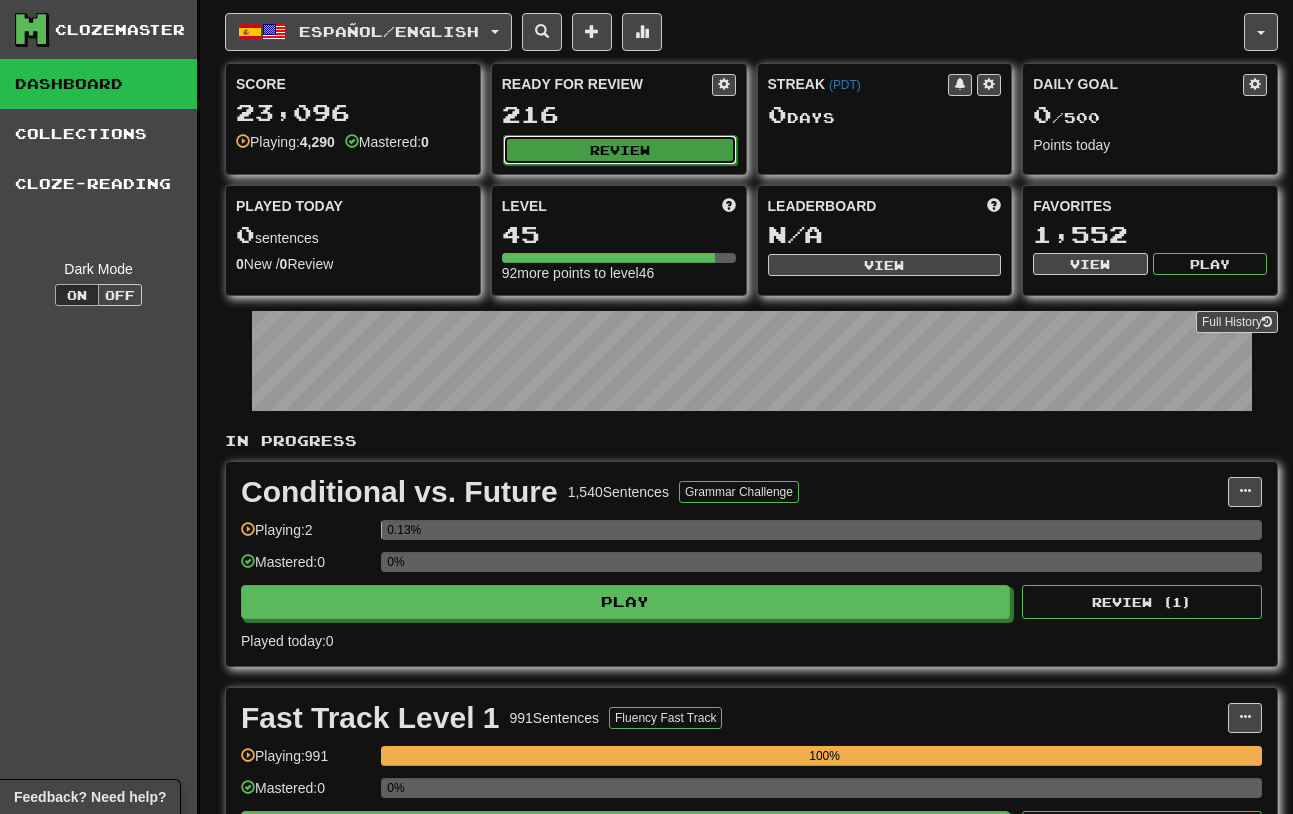 click on "Review" at bounding box center [620, 150] 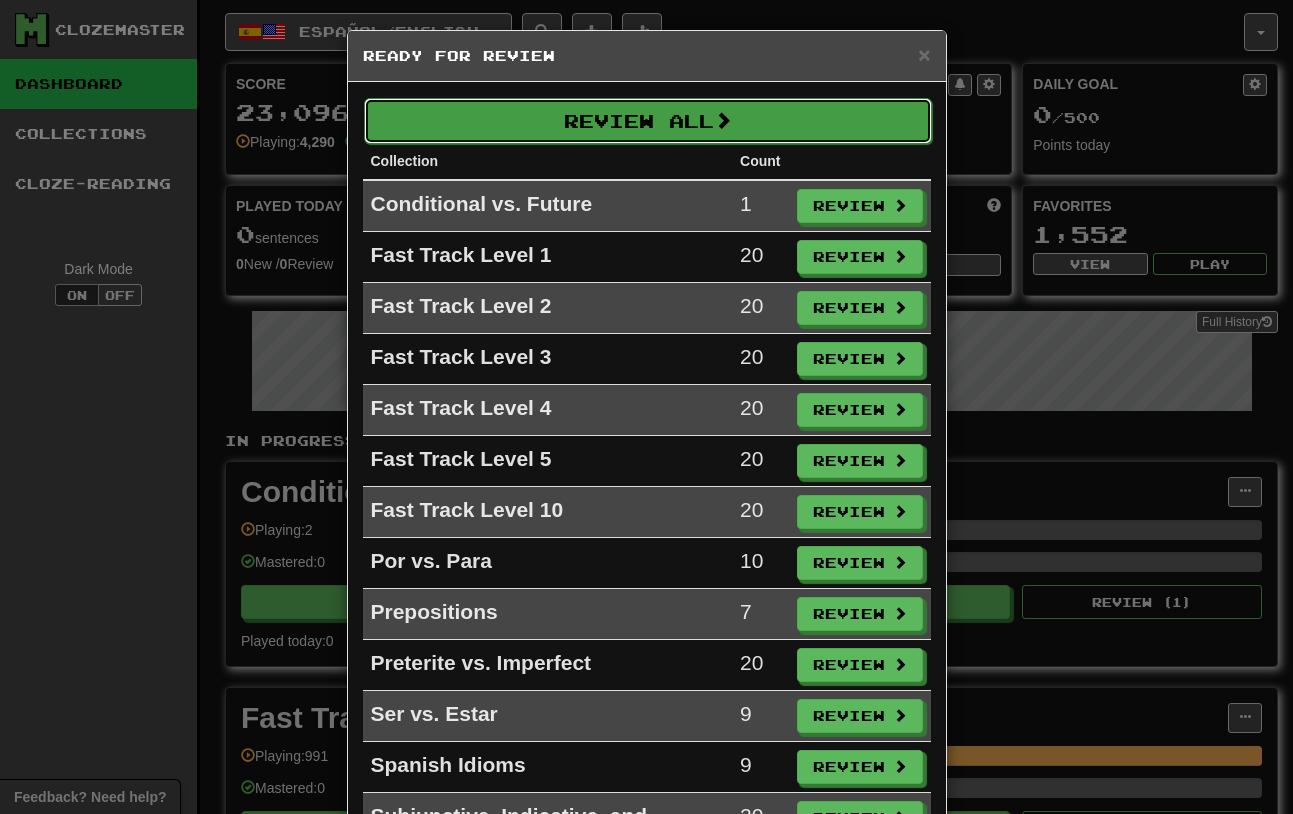 click on "Review All" at bounding box center [648, 121] 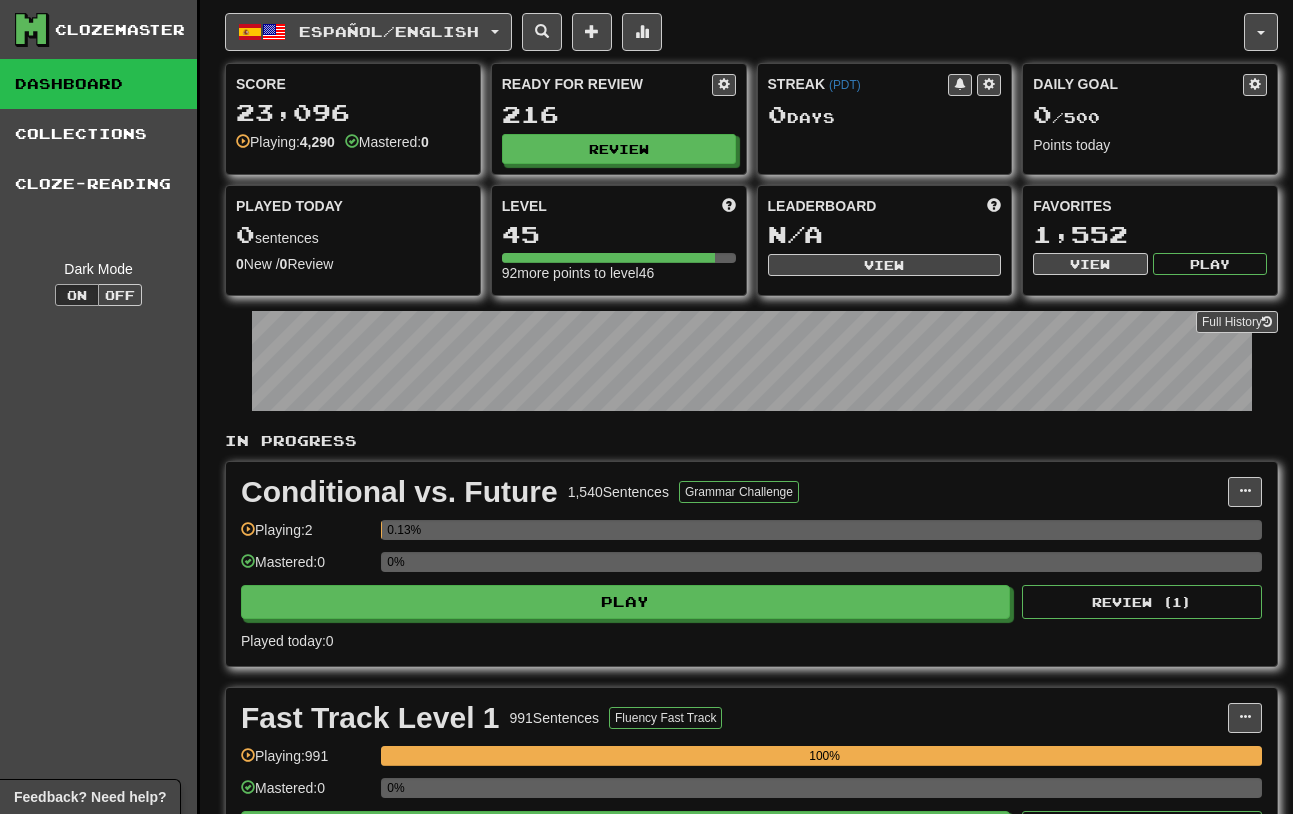select on "**" 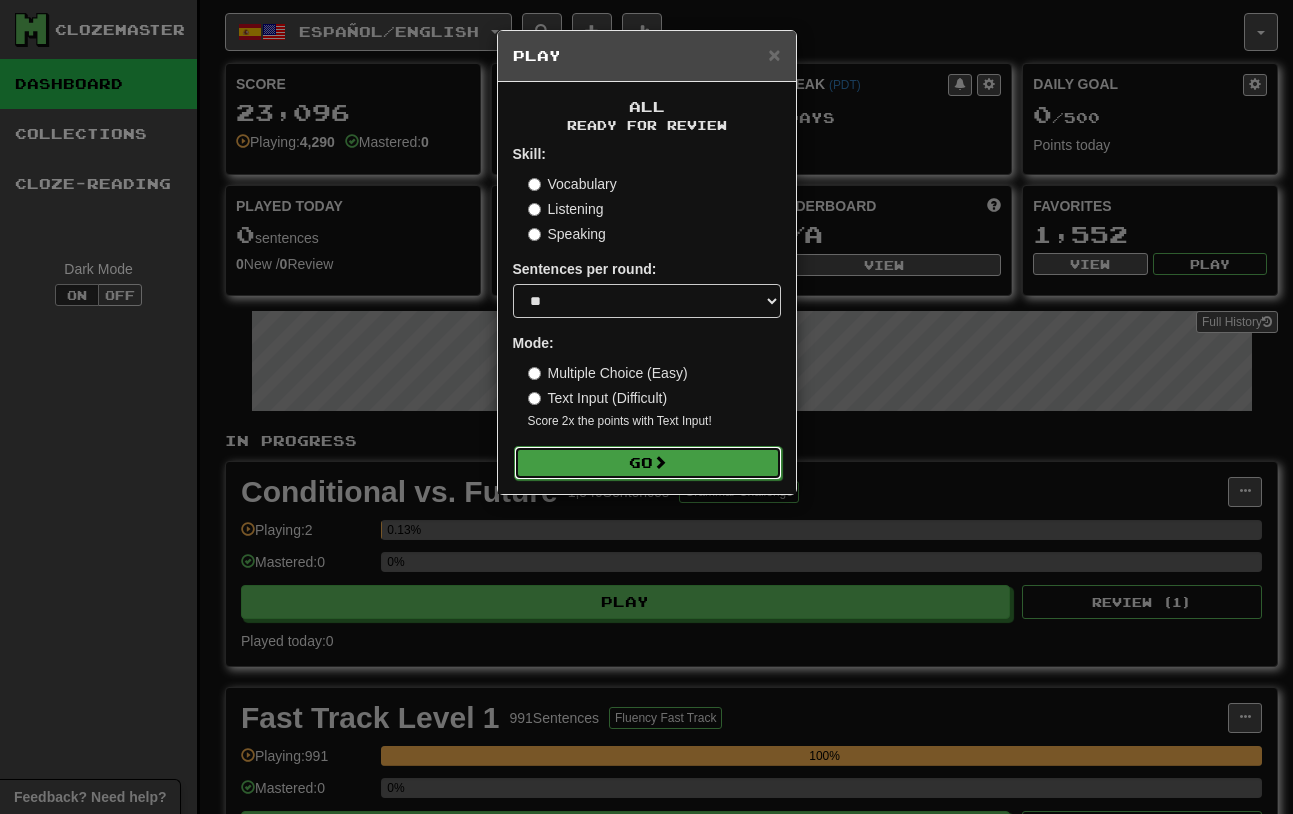 click at bounding box center [660, 462] 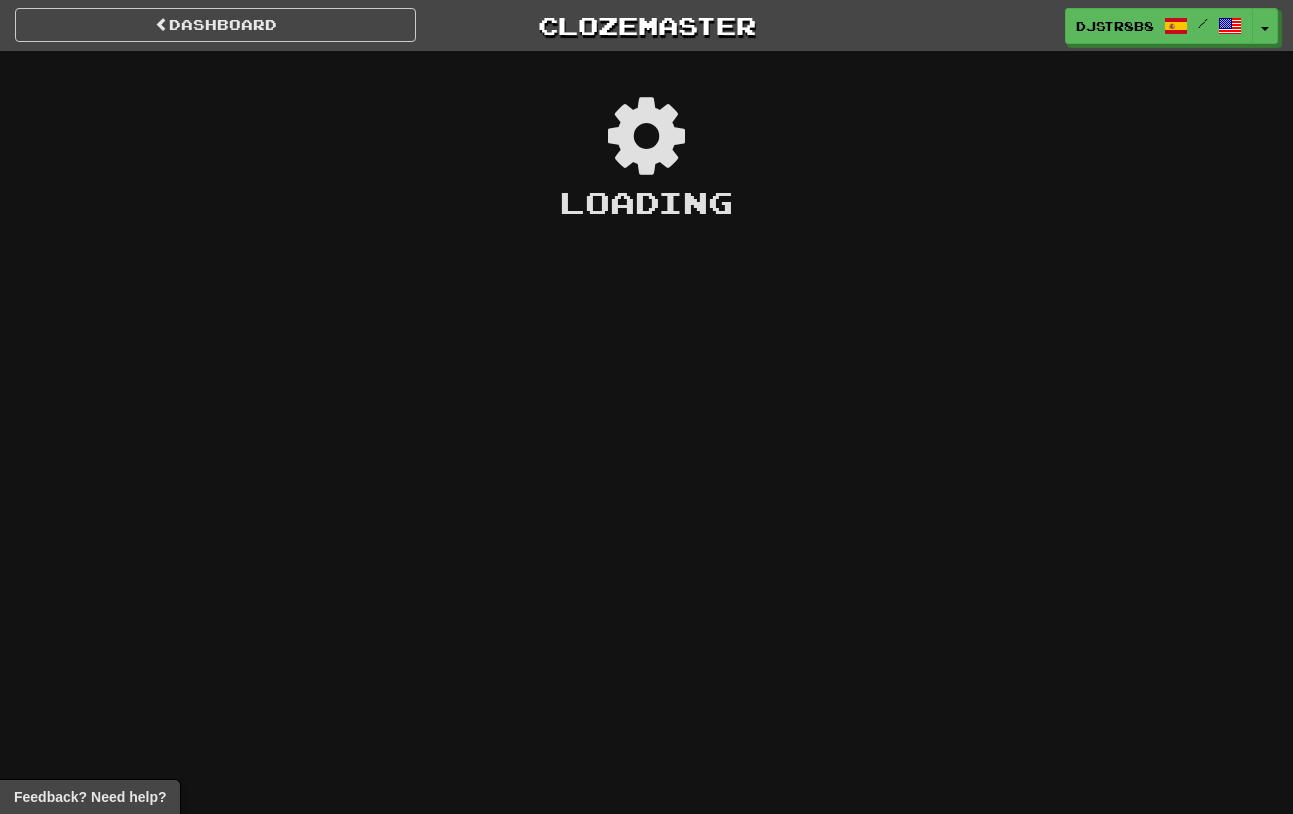 scroll, scrollTop: 0, scrollLeft: 0, axis: both 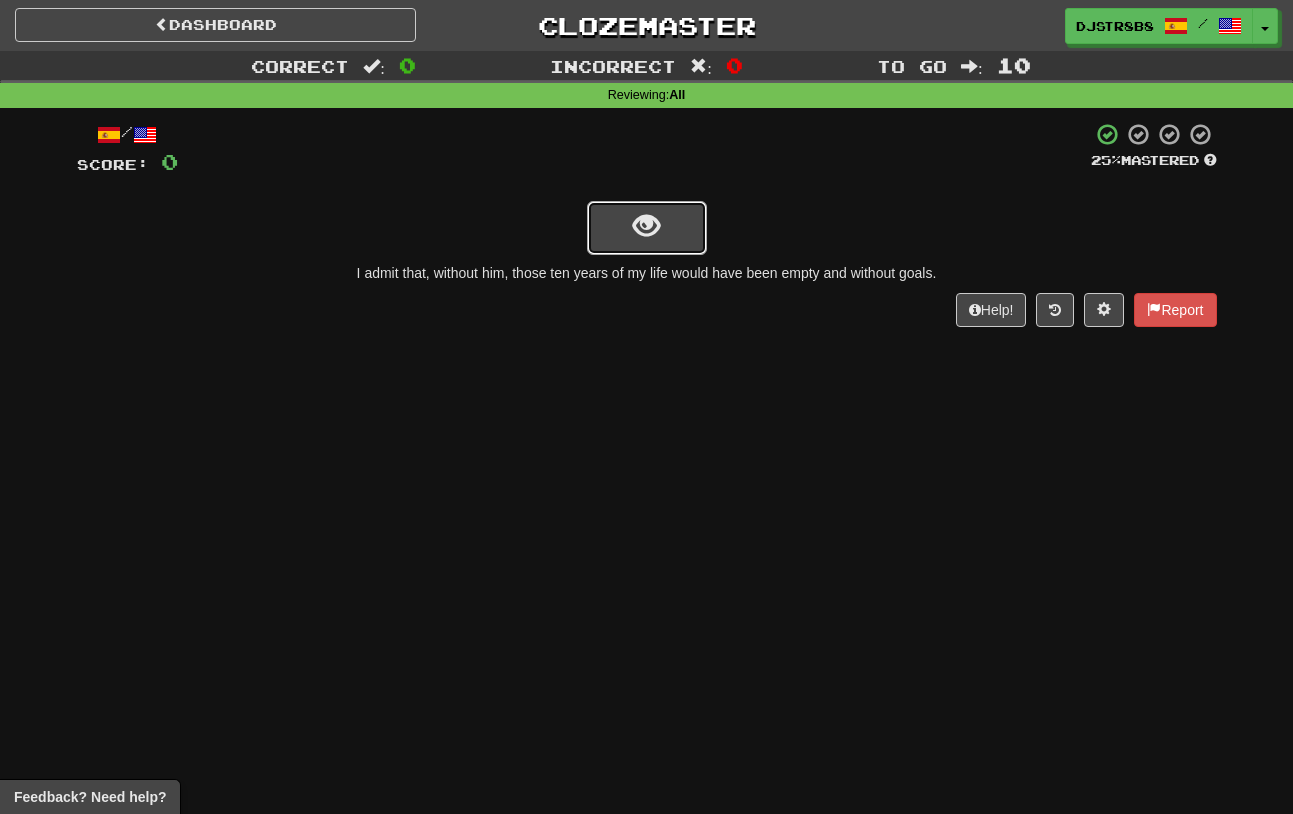 click at bounding box center [647, 228] 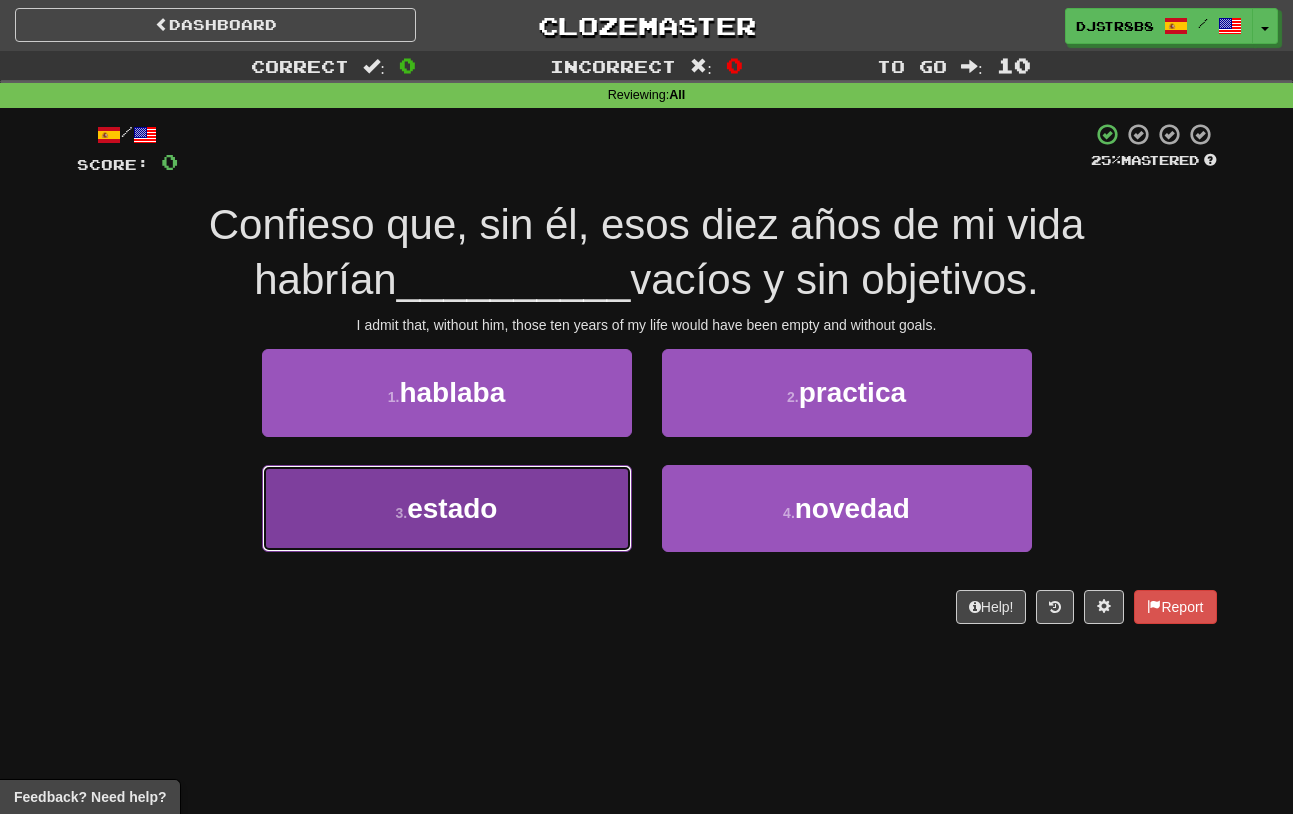 click on "3 .  estado" at bounding box center [447, 508] 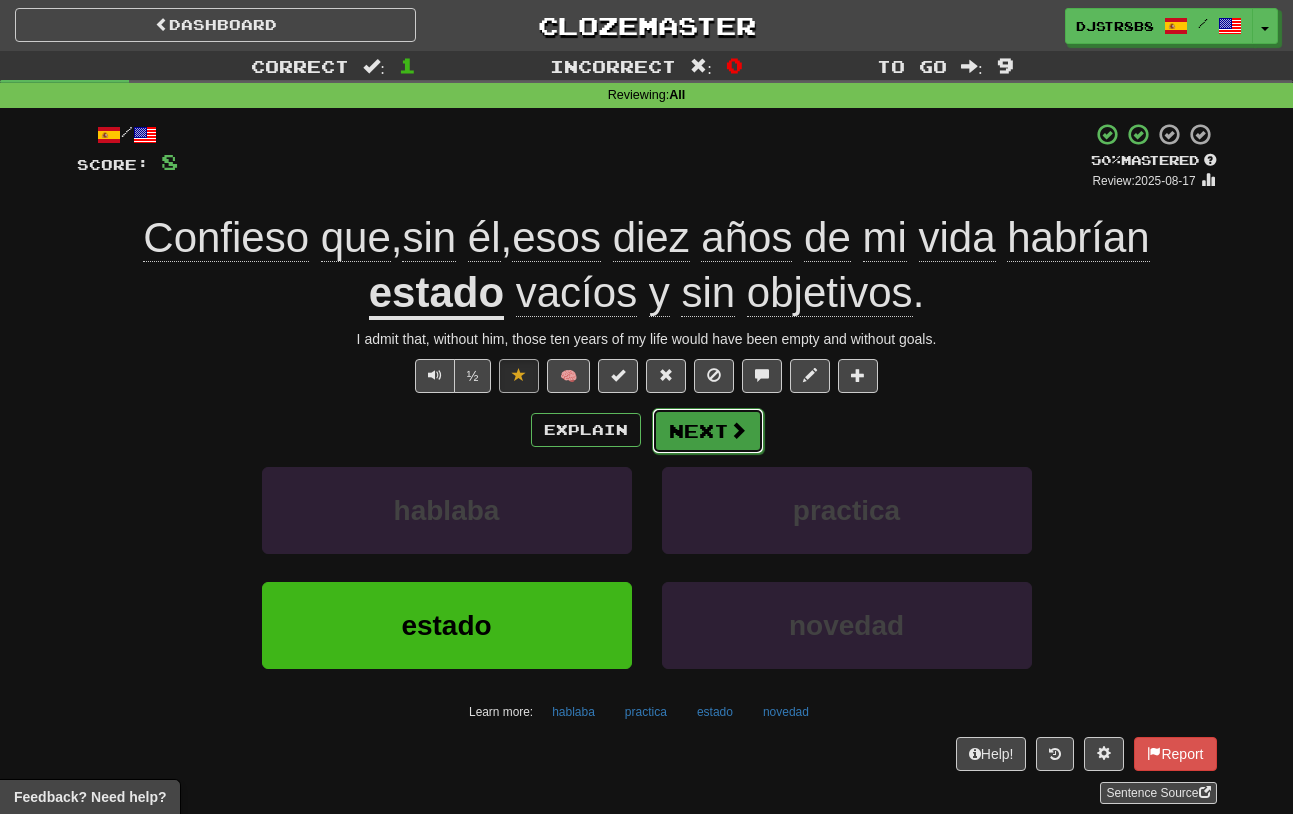 click on "Next" at bounding box center [708, 431] 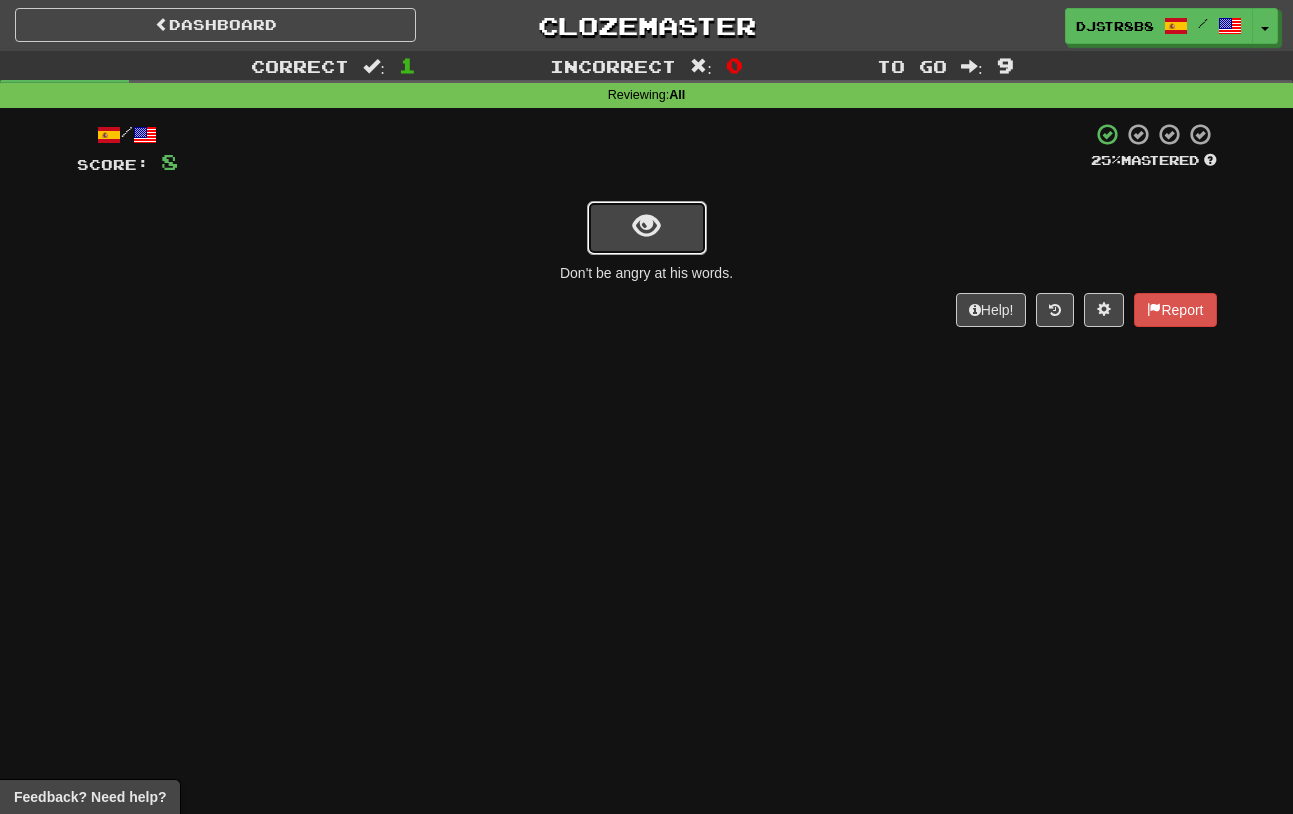 click at bounding box center (646, 226) 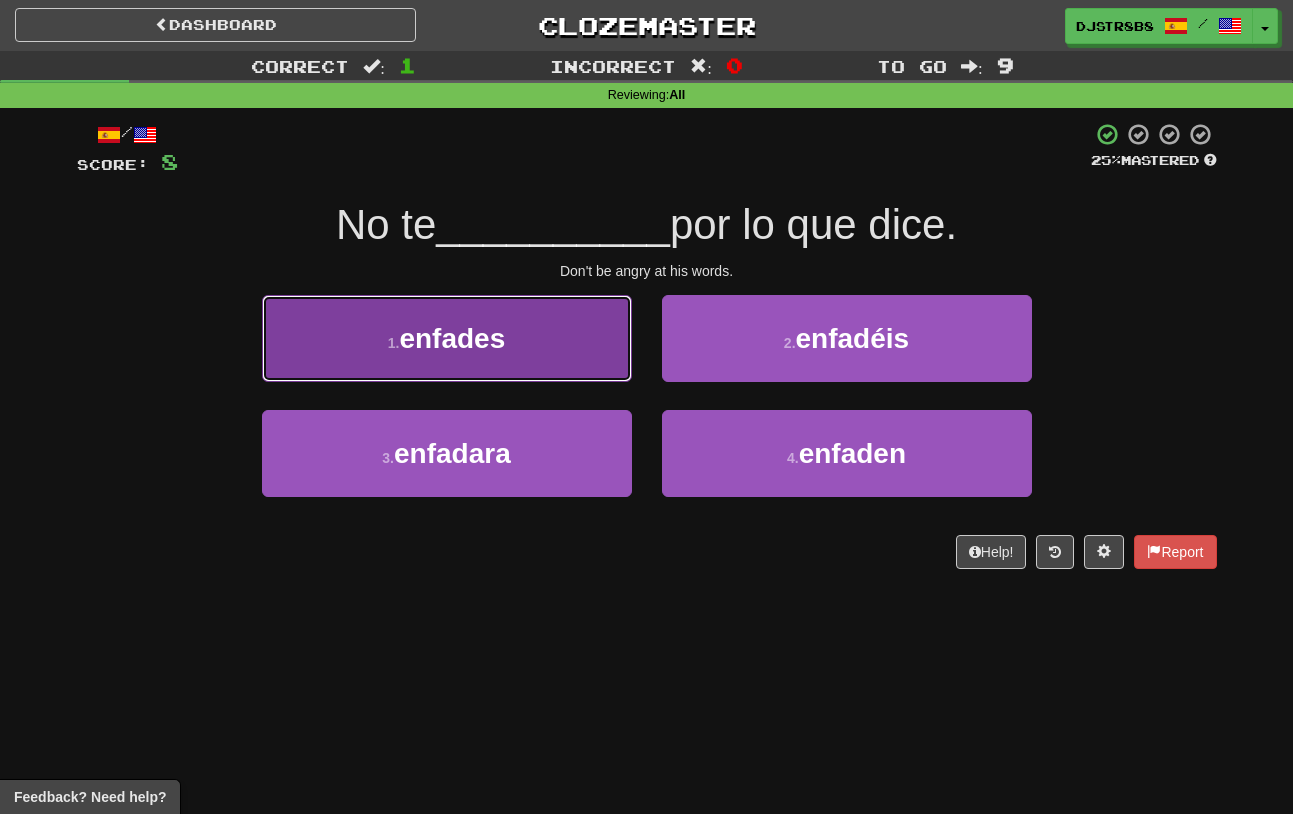 click on "1 .  enfades" at bounding box center [447, 338] 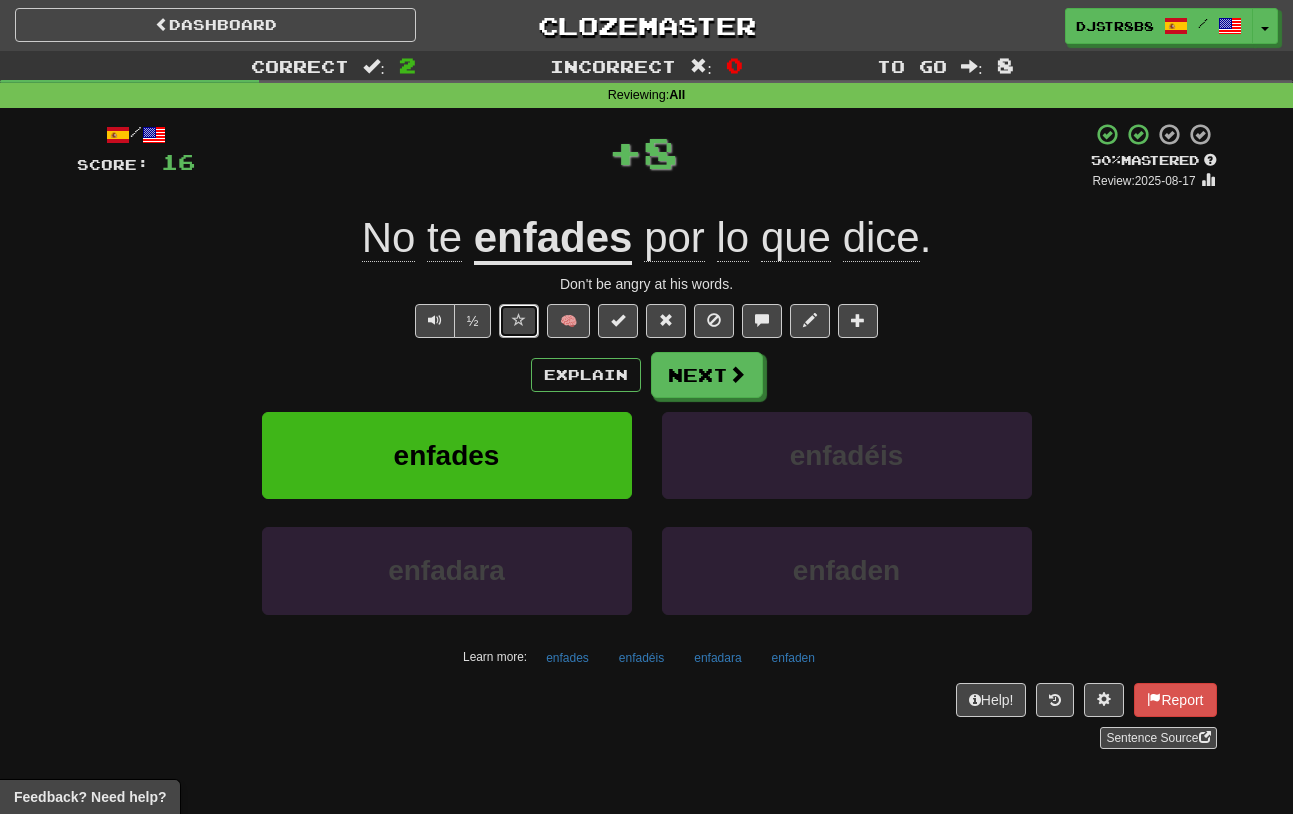 click at bounding box center (519, 321) 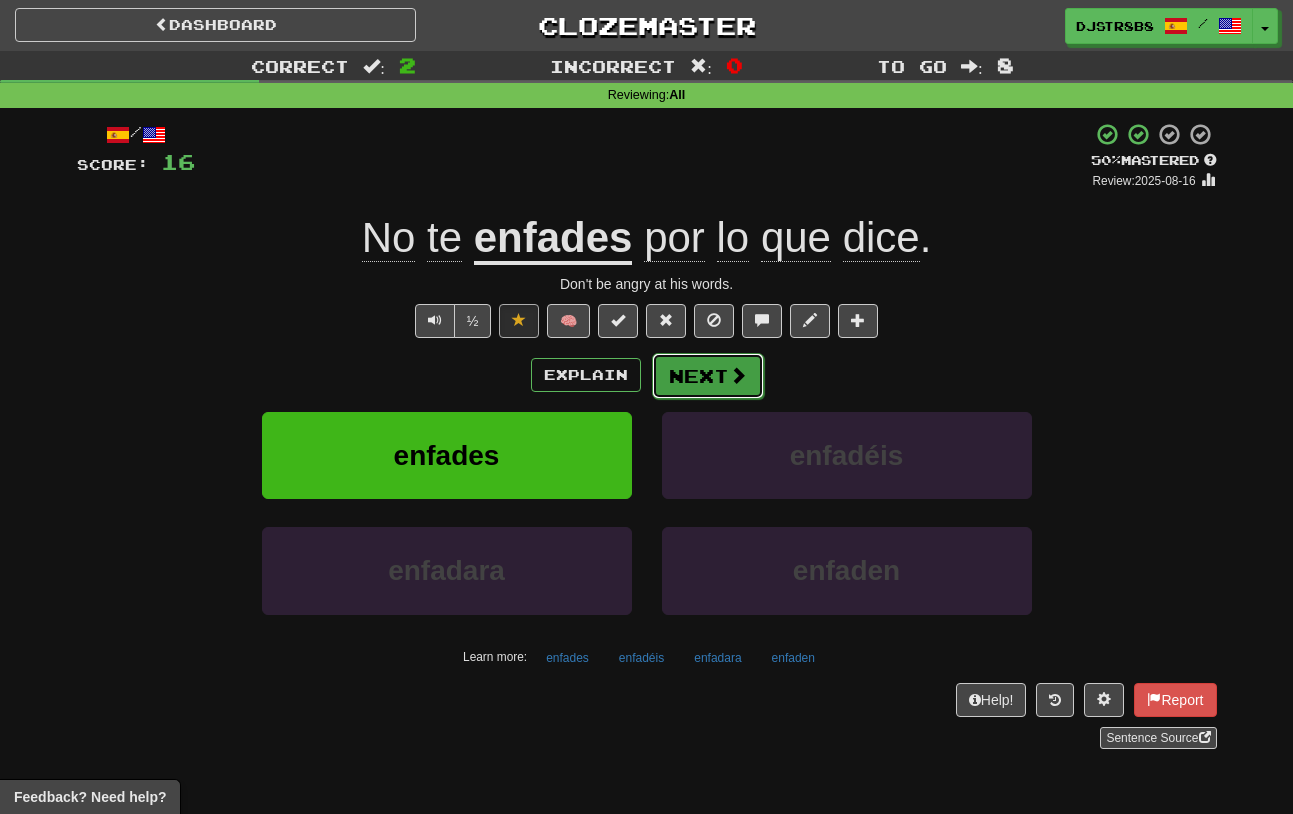 click on "Next" at bounding box center [708, 376] 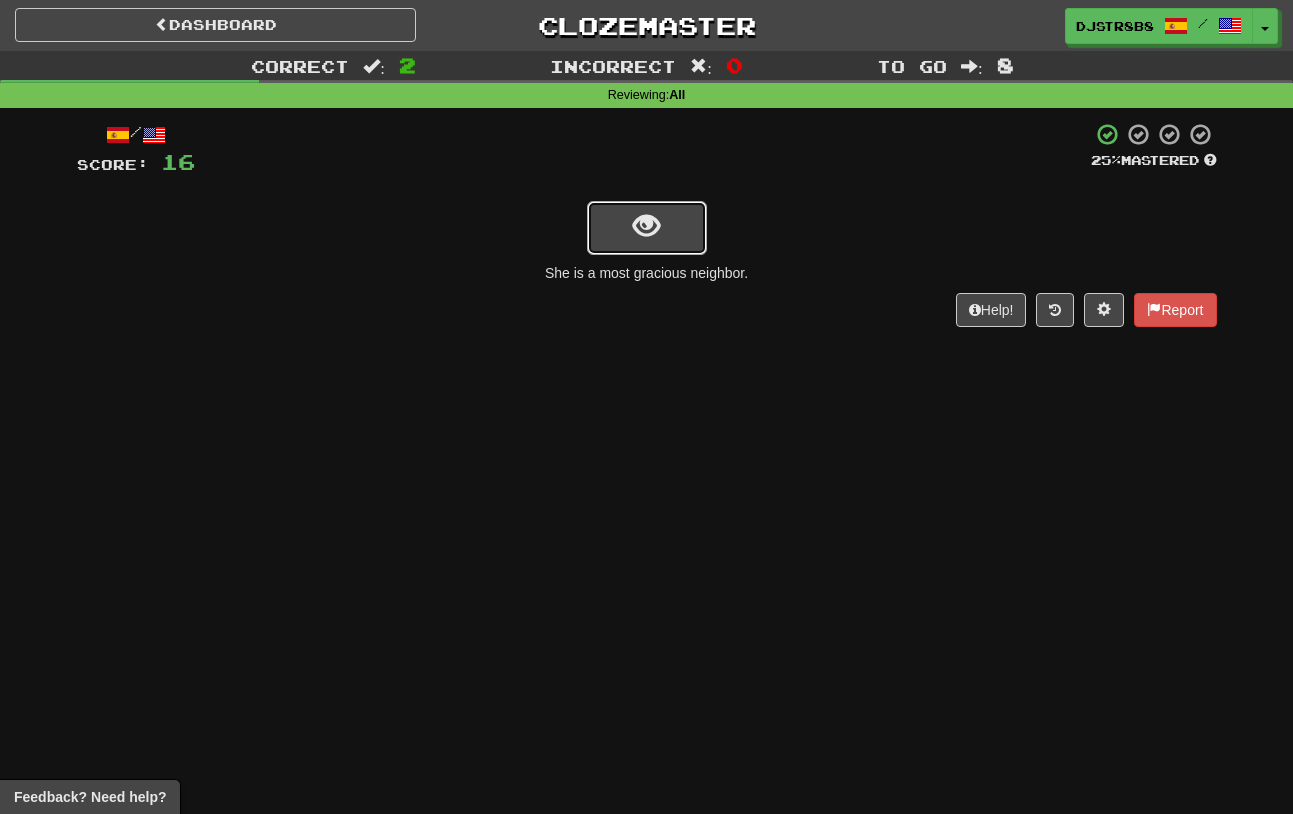 click at bounding box center [647, 228] 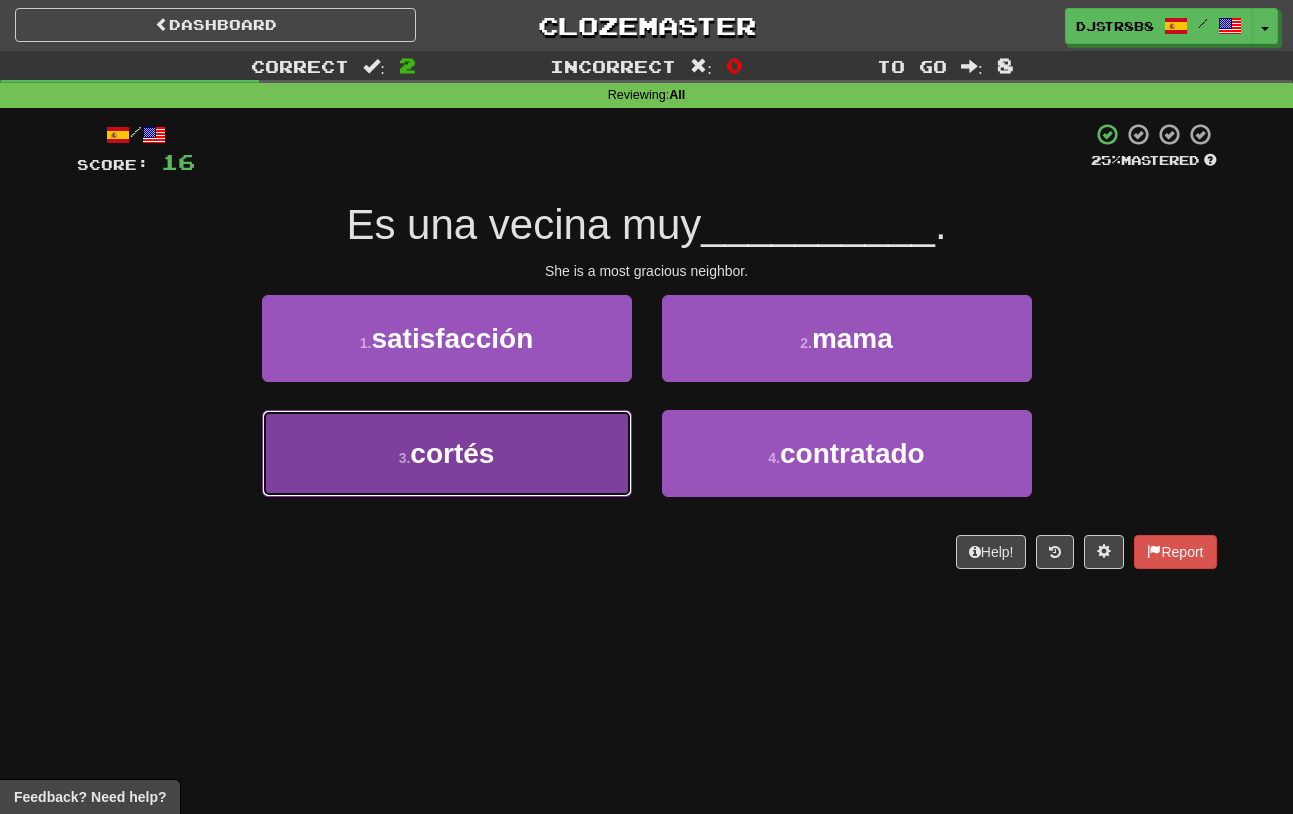 click on "3 .  cortés" at bounding box center [447, 453] 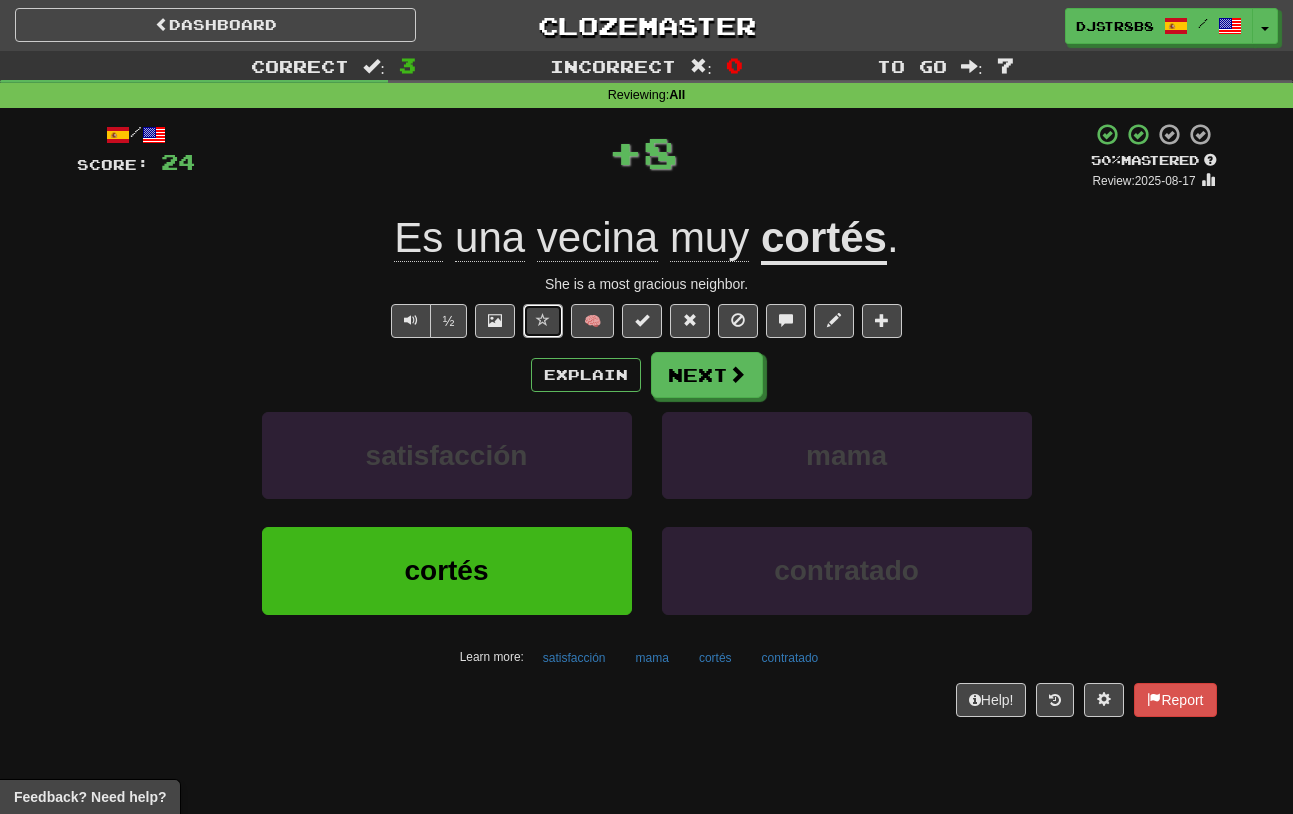 click at bounding box center [543, 320] 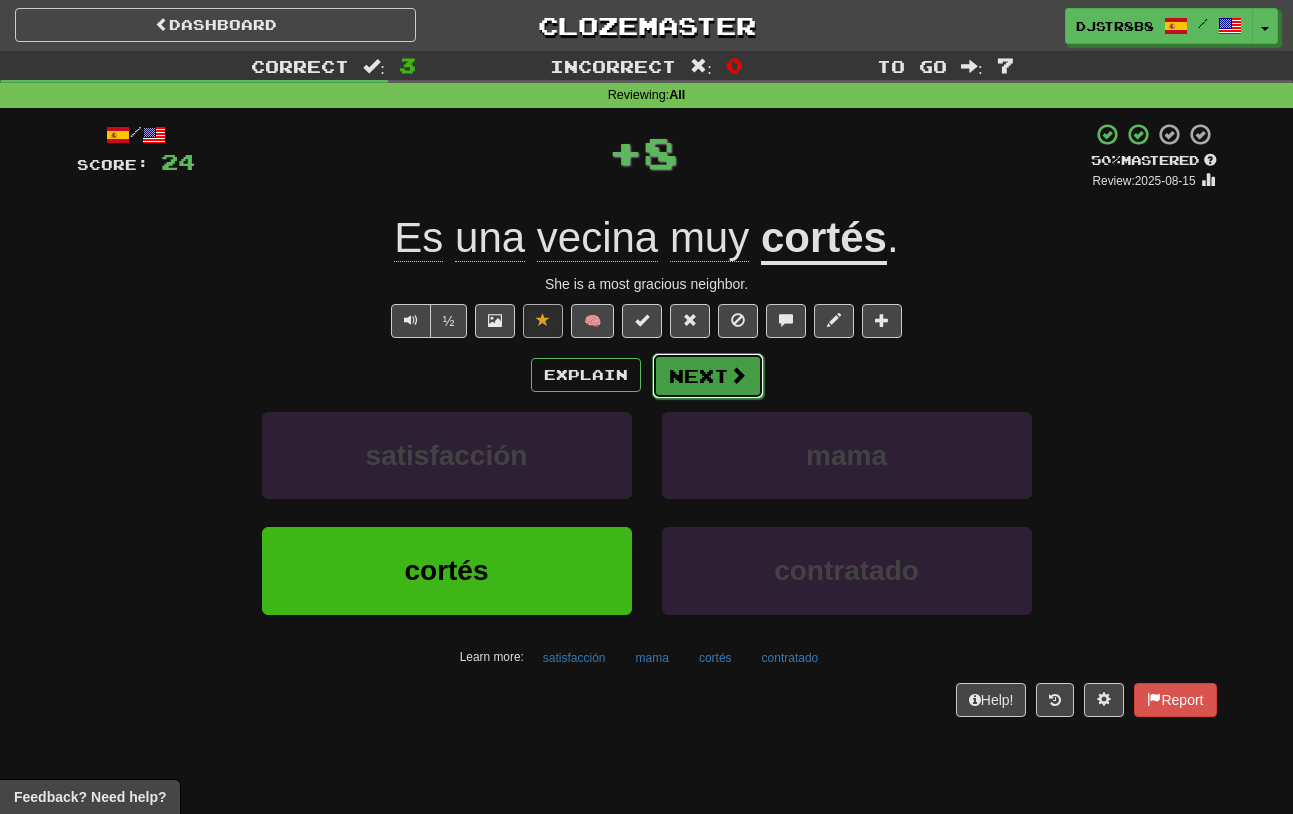 click at bounding box center [738, 375] 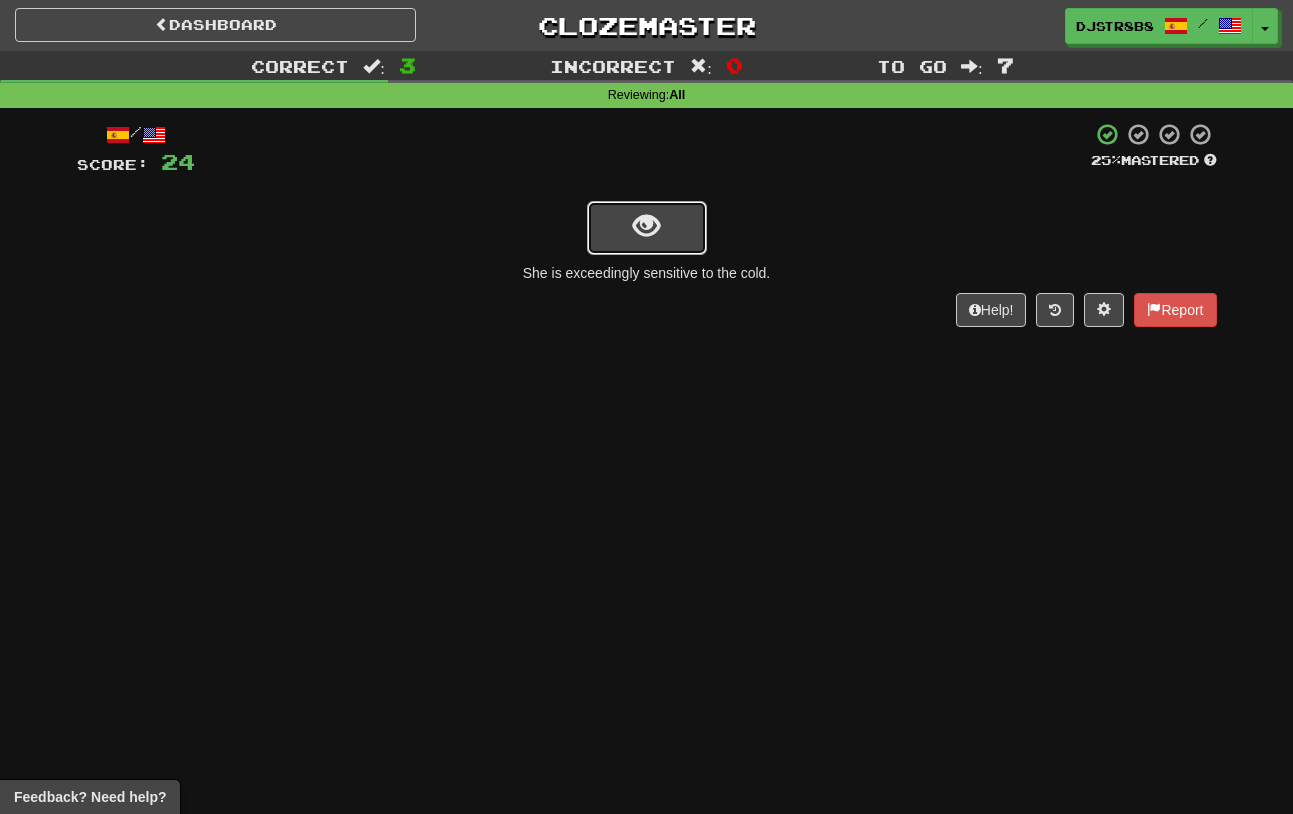 click at bounding box center [647, 228] 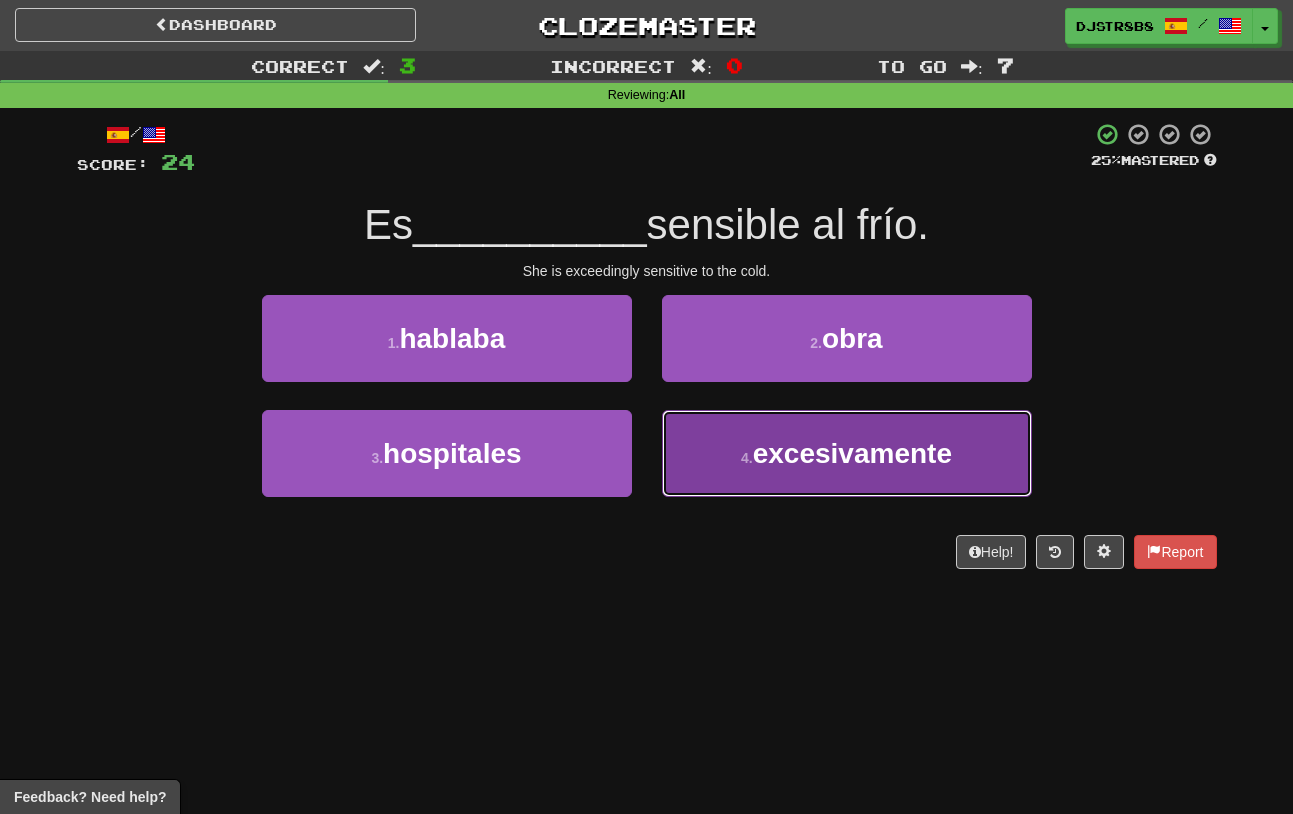 click on "excesivamente" at bounding box center [852, 453] 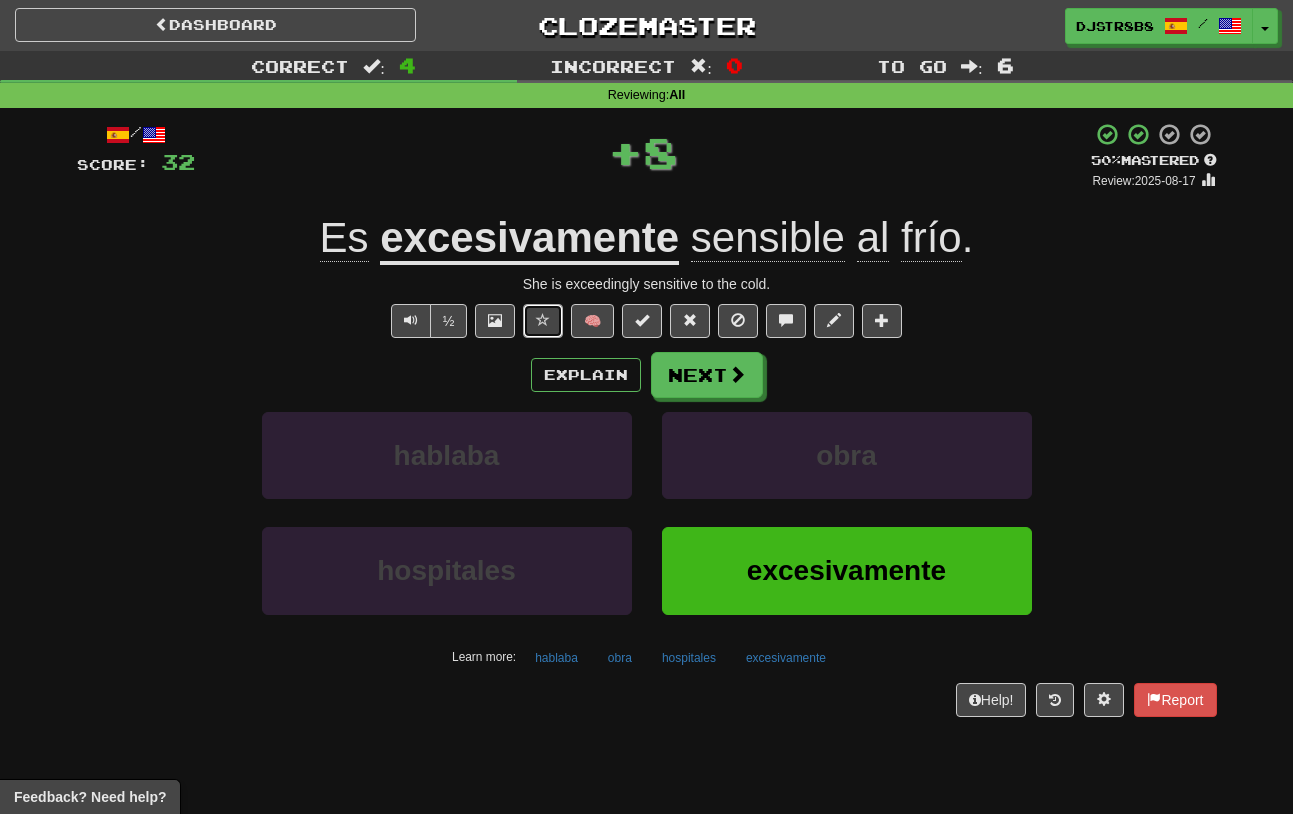 click at bounding box center (543, 320) 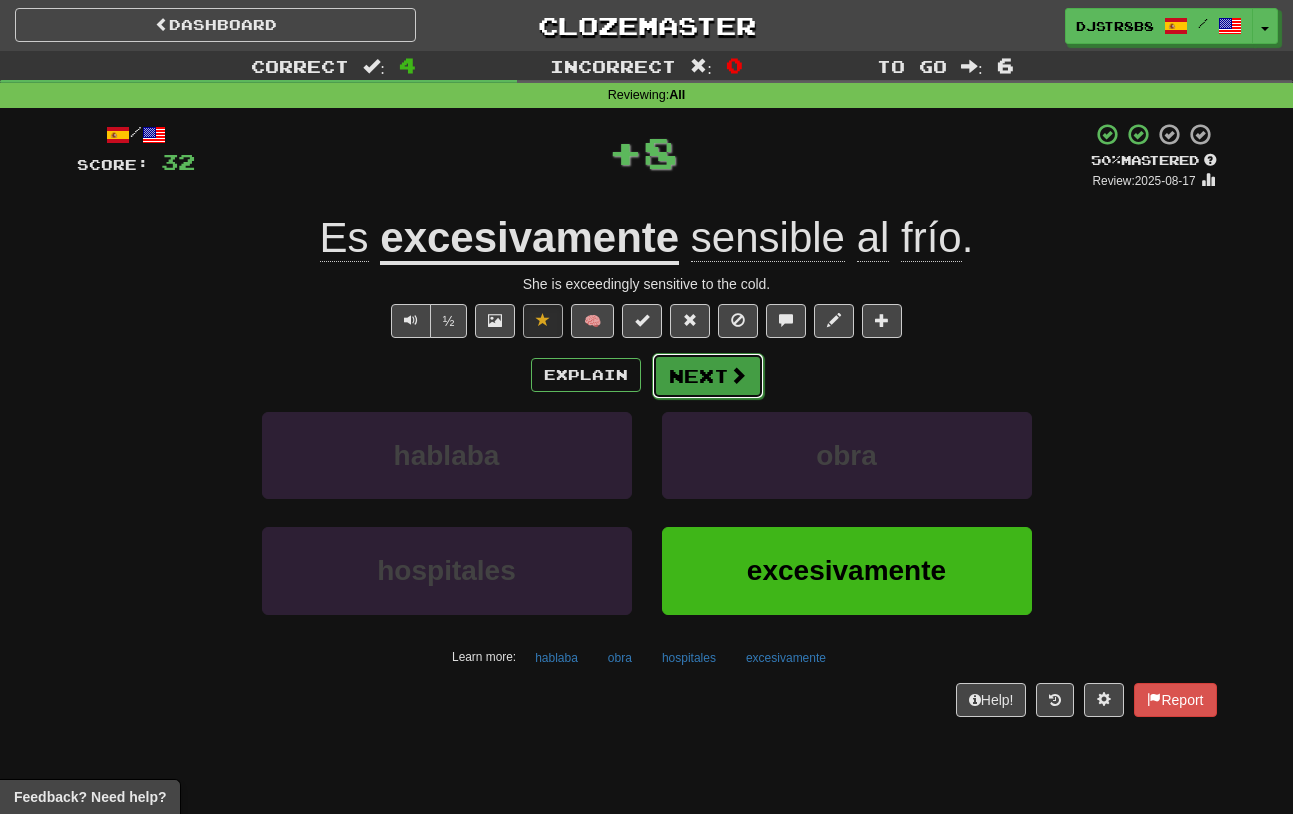 click on "Next" at bounding box center [708, 376] 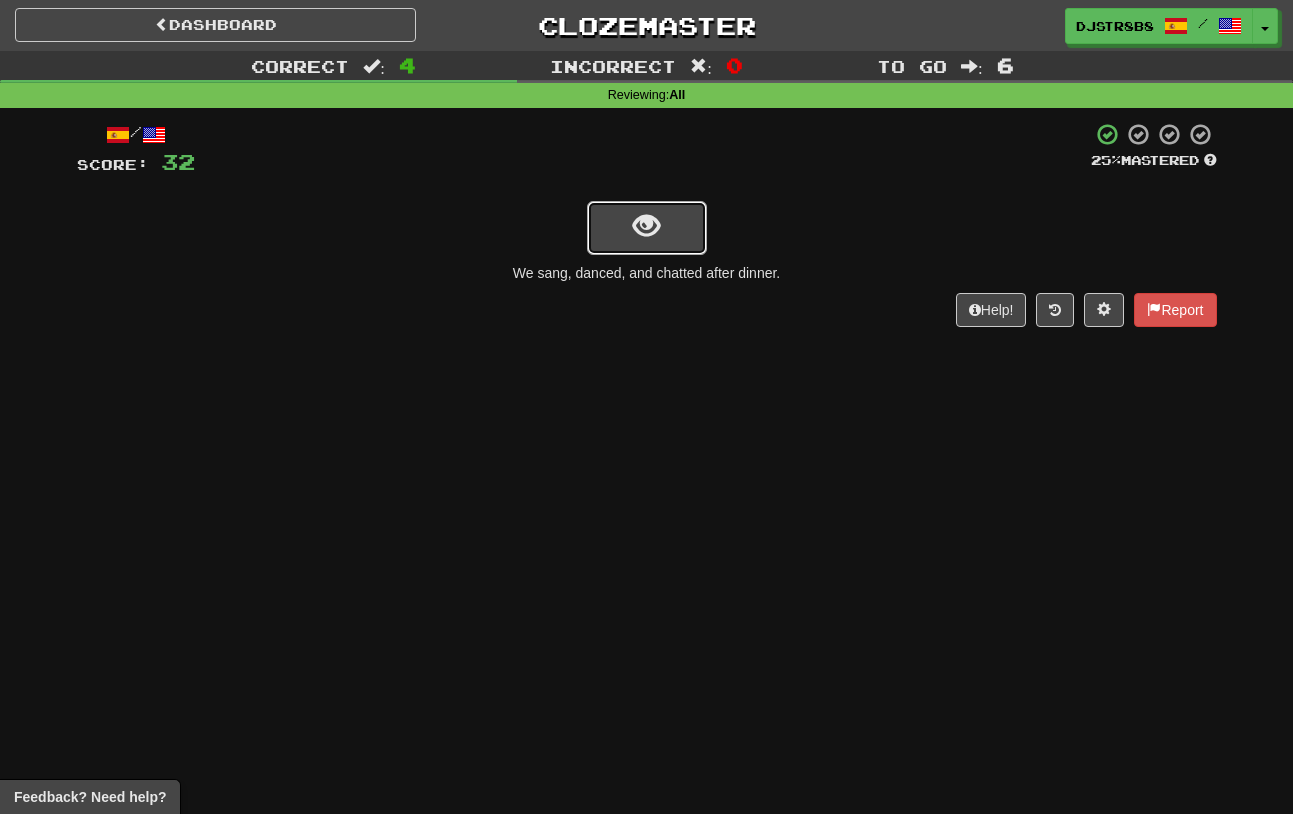 click at bounding box center (647, 228) 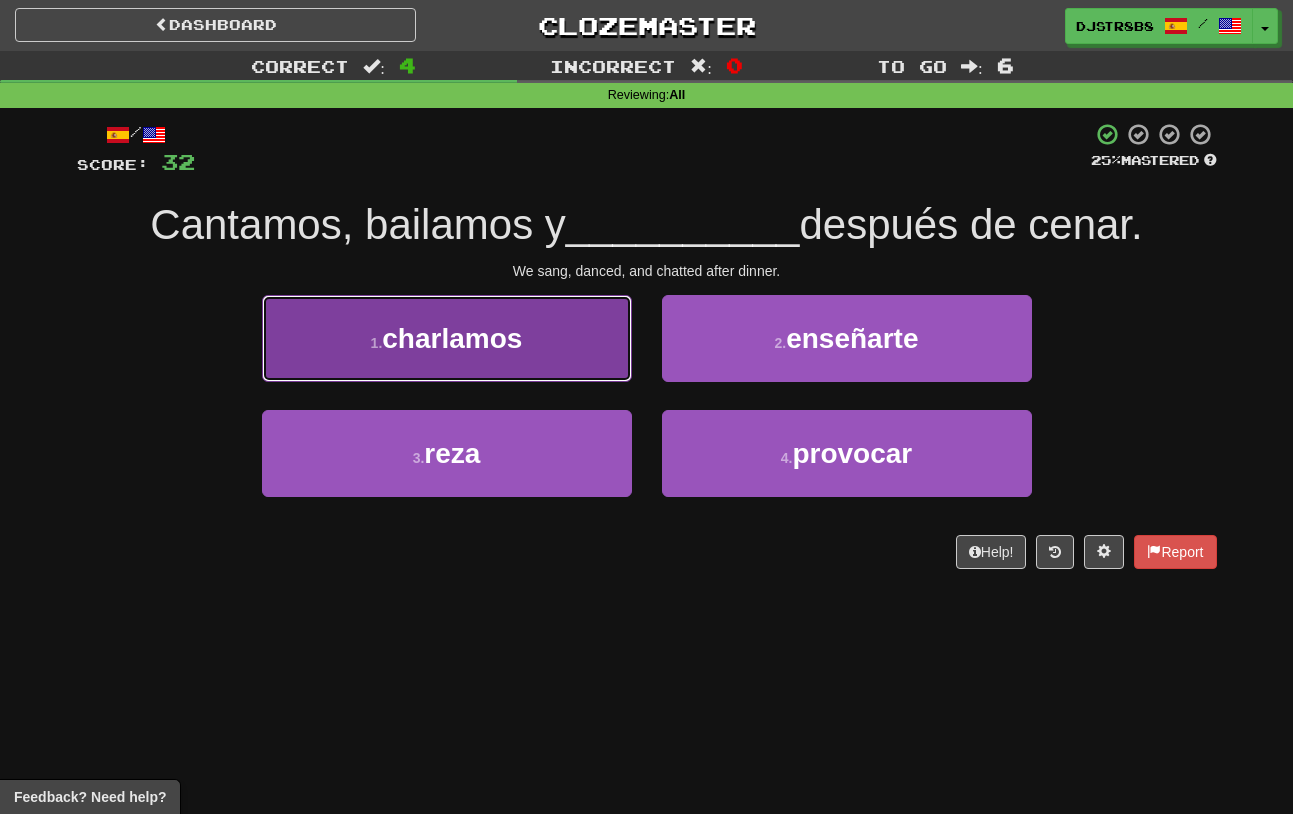 click on "1 .  charlamos" at bounding box center [447, 338] 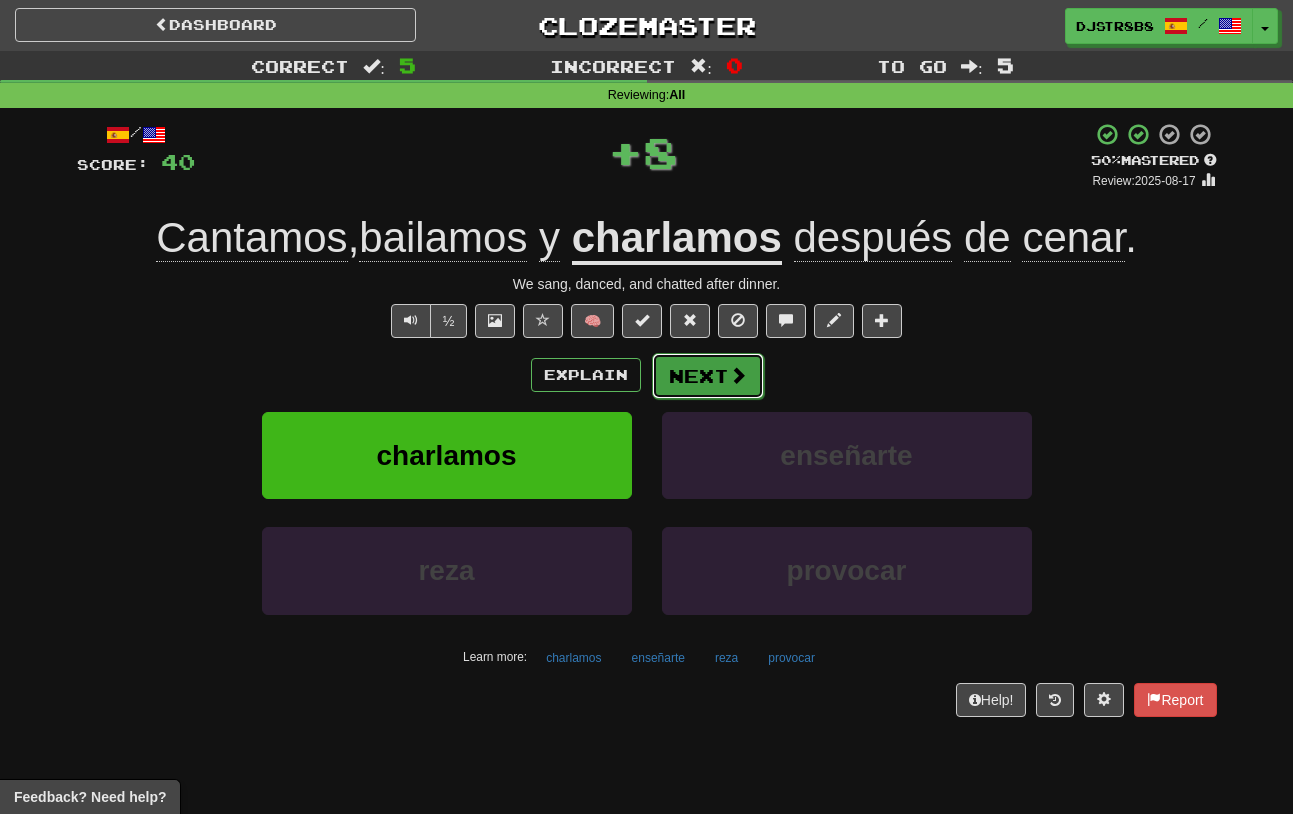 click at bounding box center [738, 375] 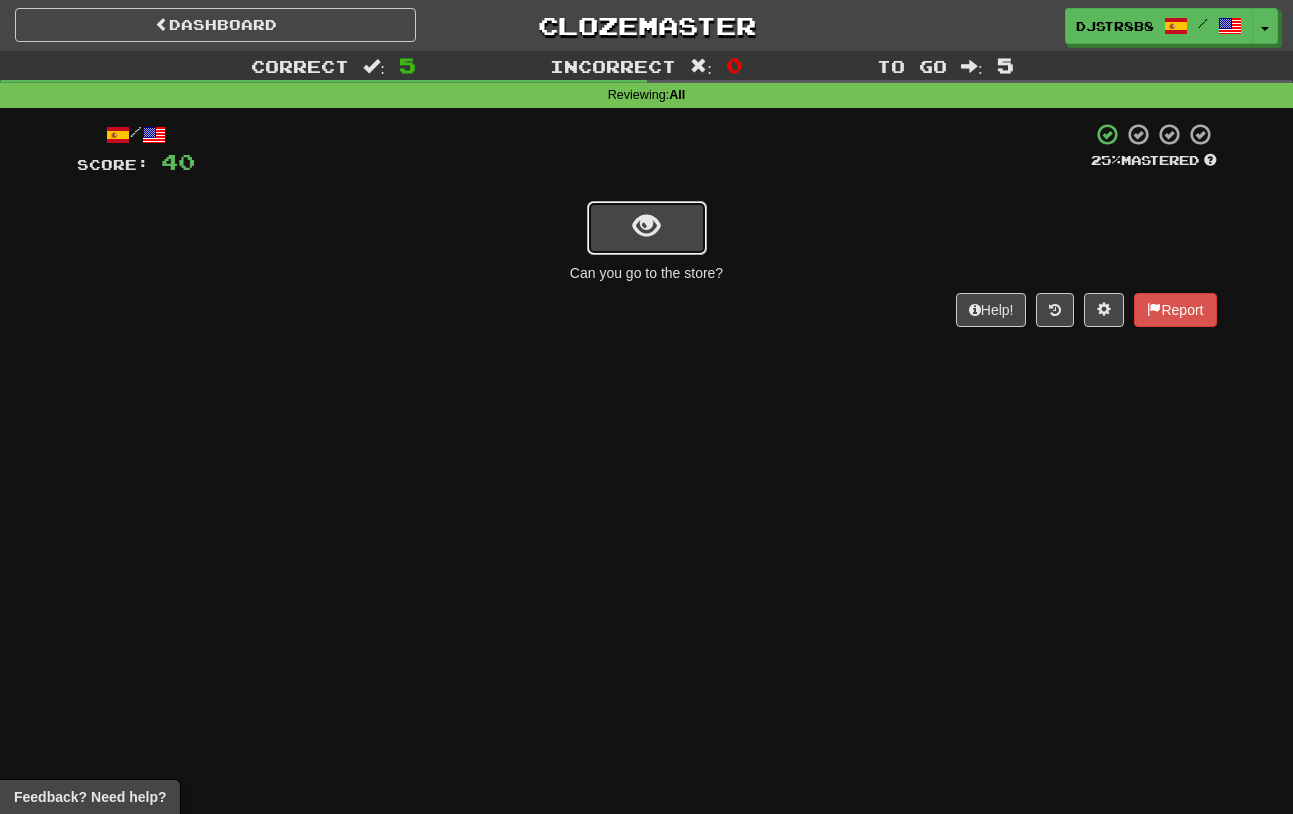 click at bounding box center (647, 228) 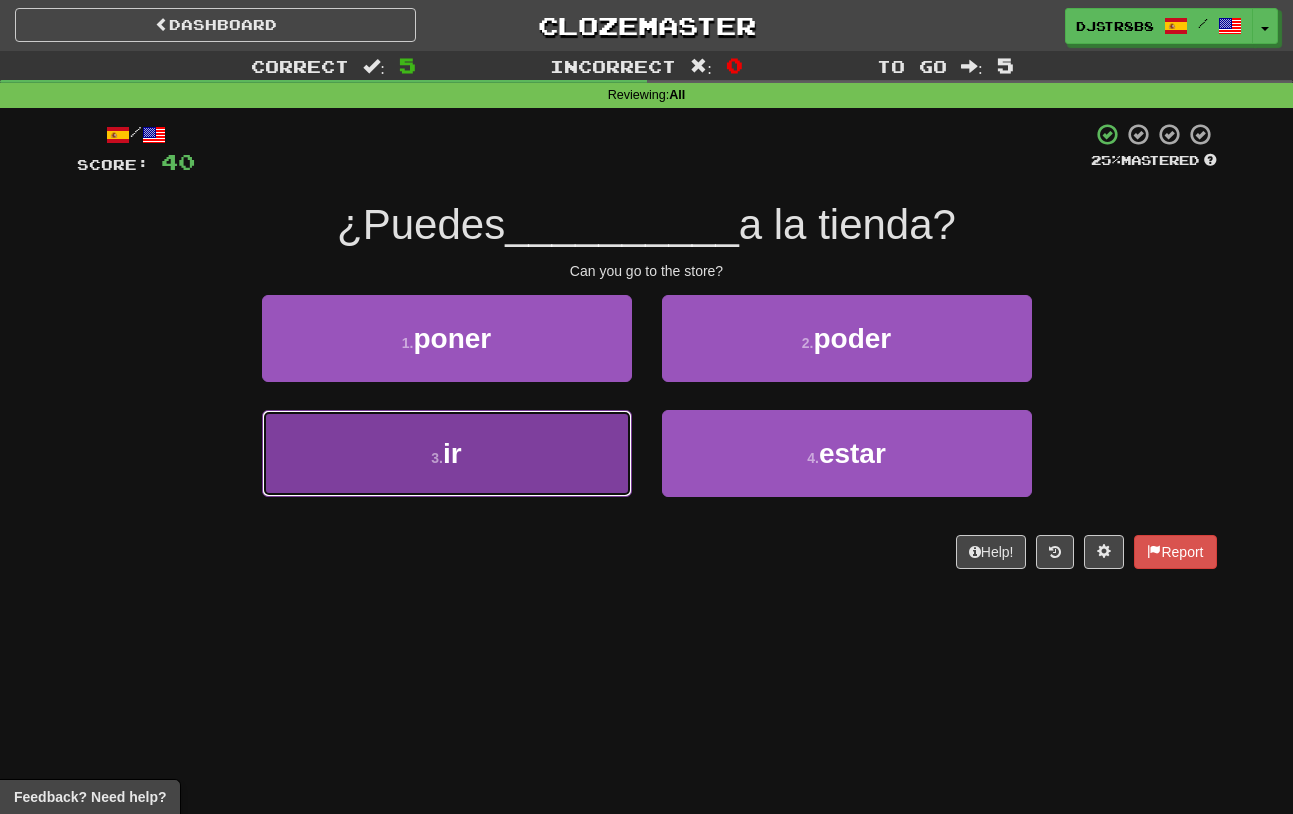 click on "3 .  ir" at bounding box center [447, 453] 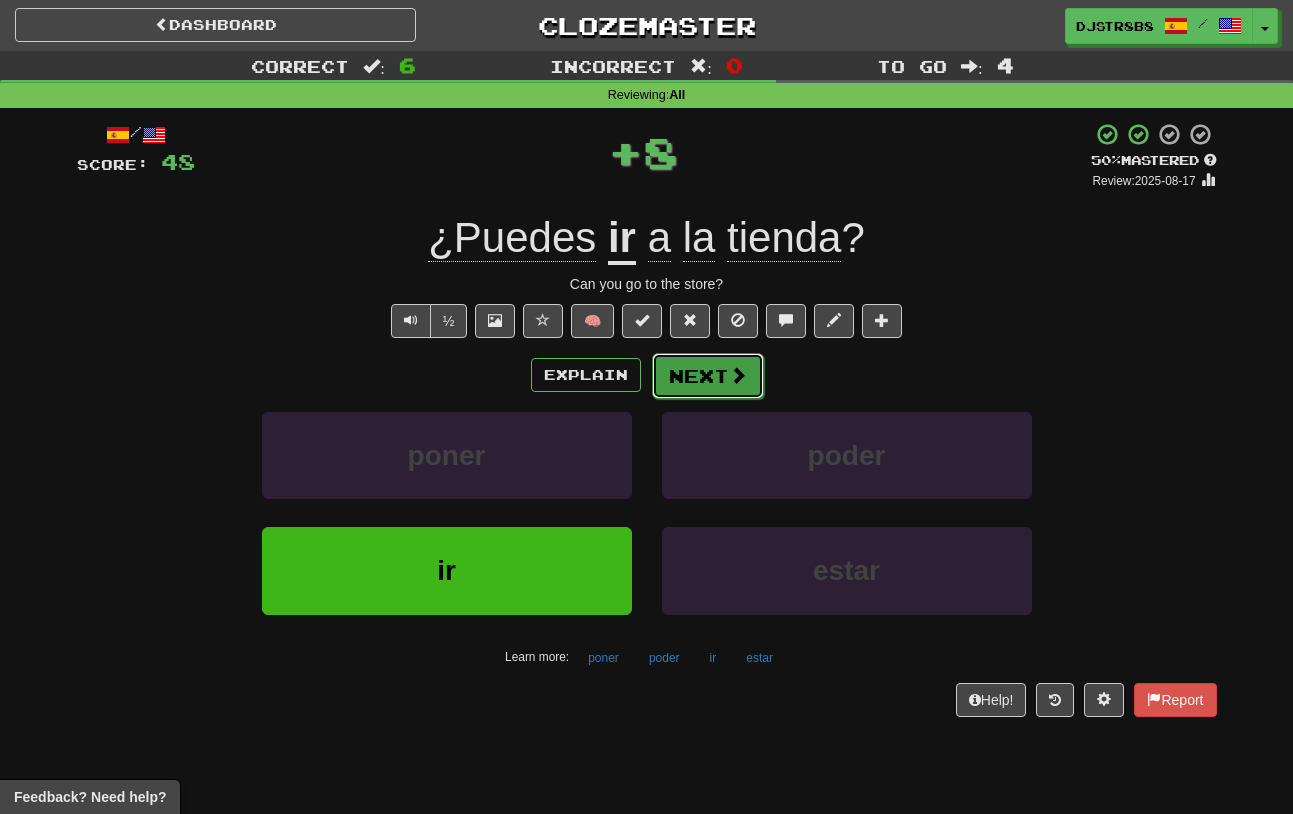 click at bounding box center (738, 375) 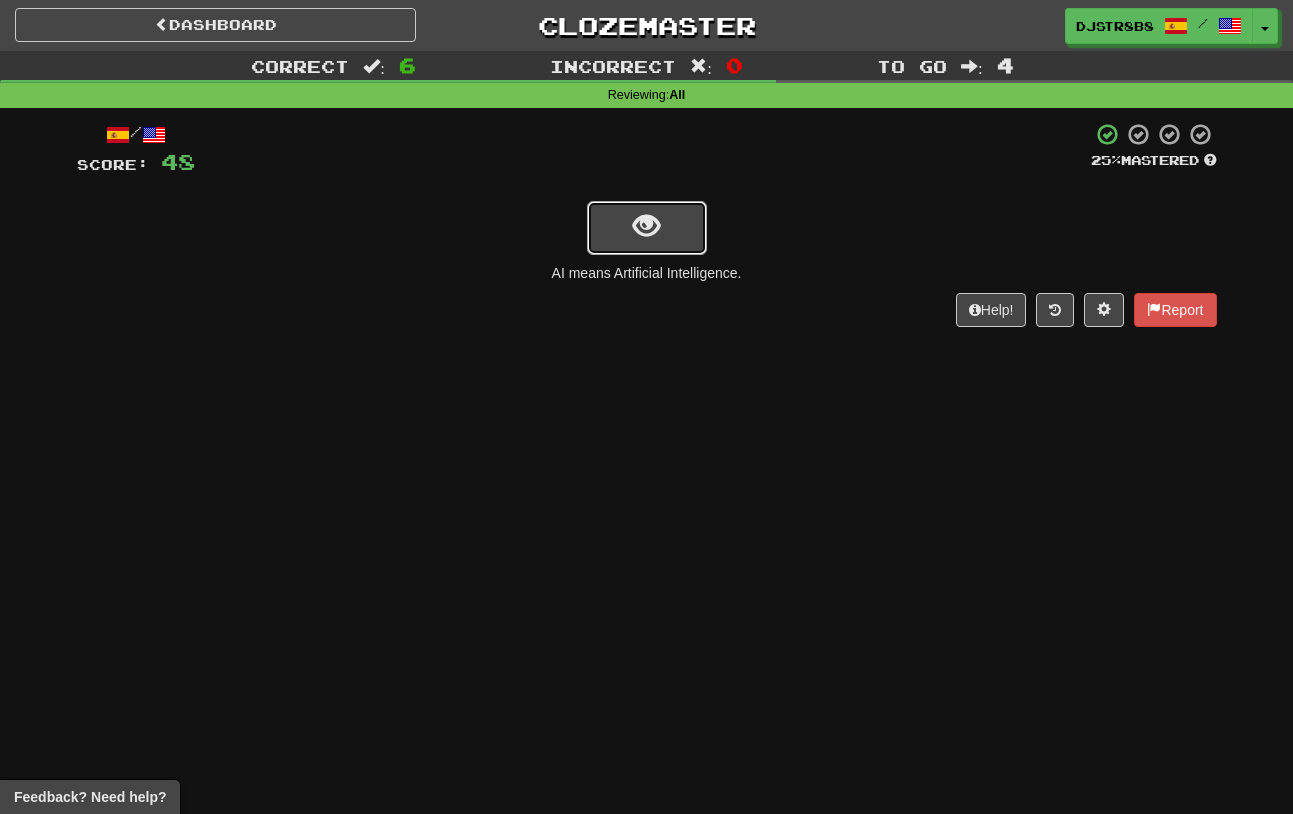 click at bounding box center (646, 226) 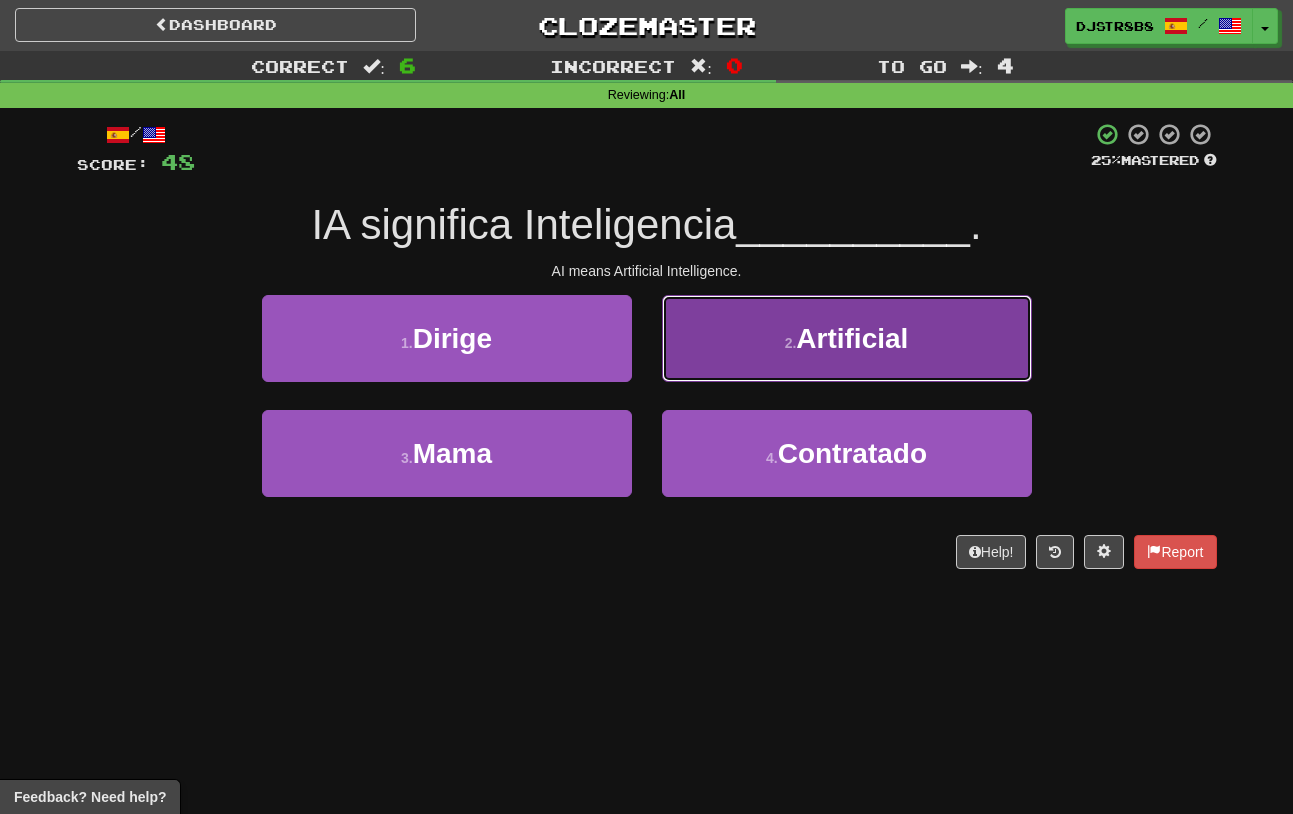 click on "2 .  Artificial" at bounding box center [847, 338] 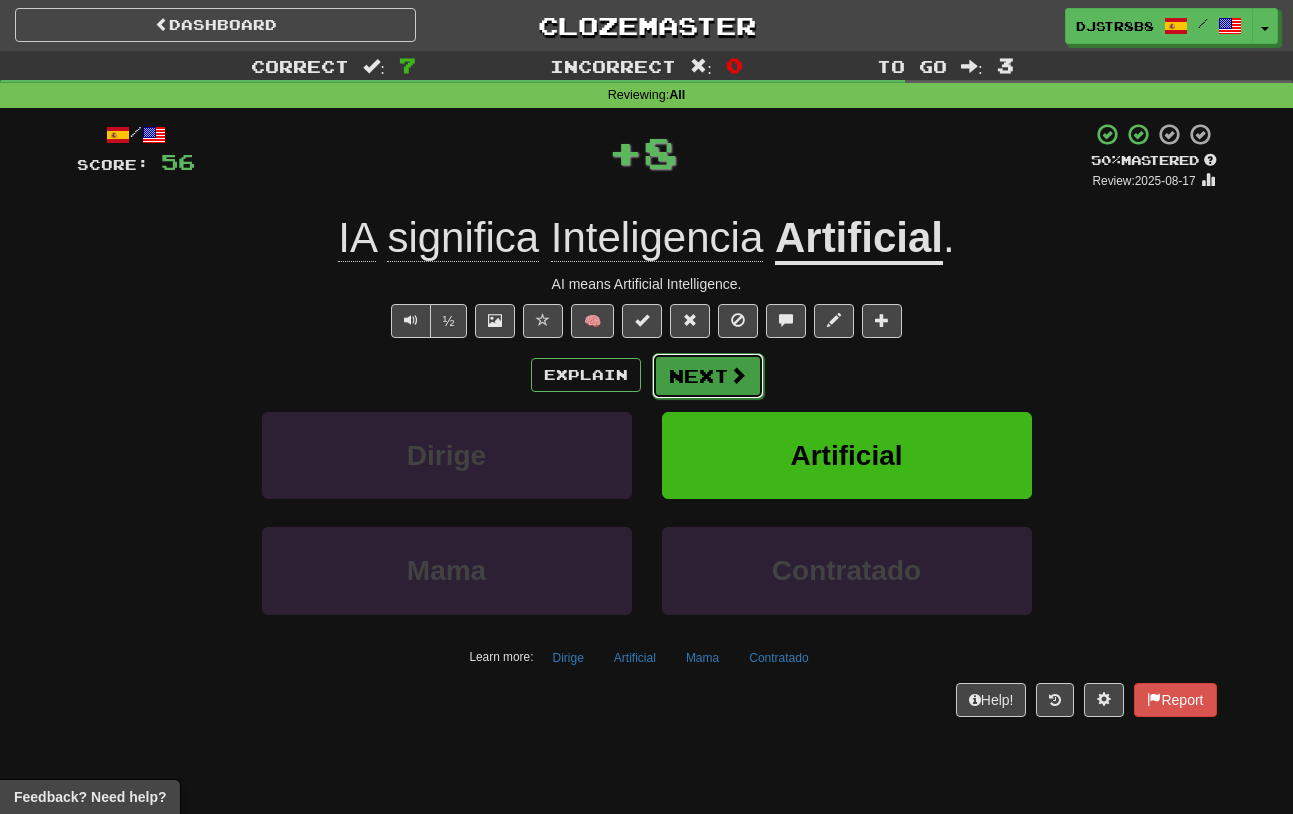 click on "Next" at bounding box center [708, 376] 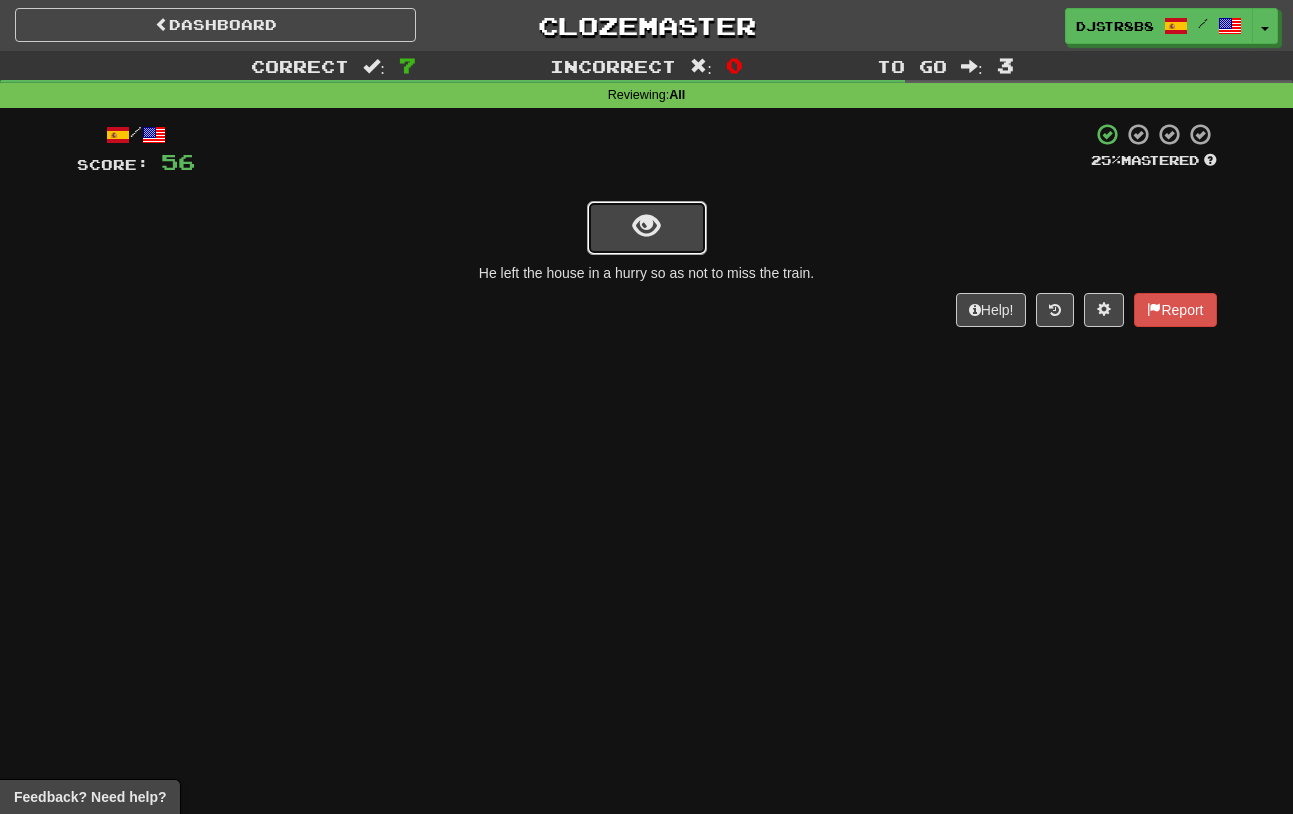 click at bounding box center [647, 228] 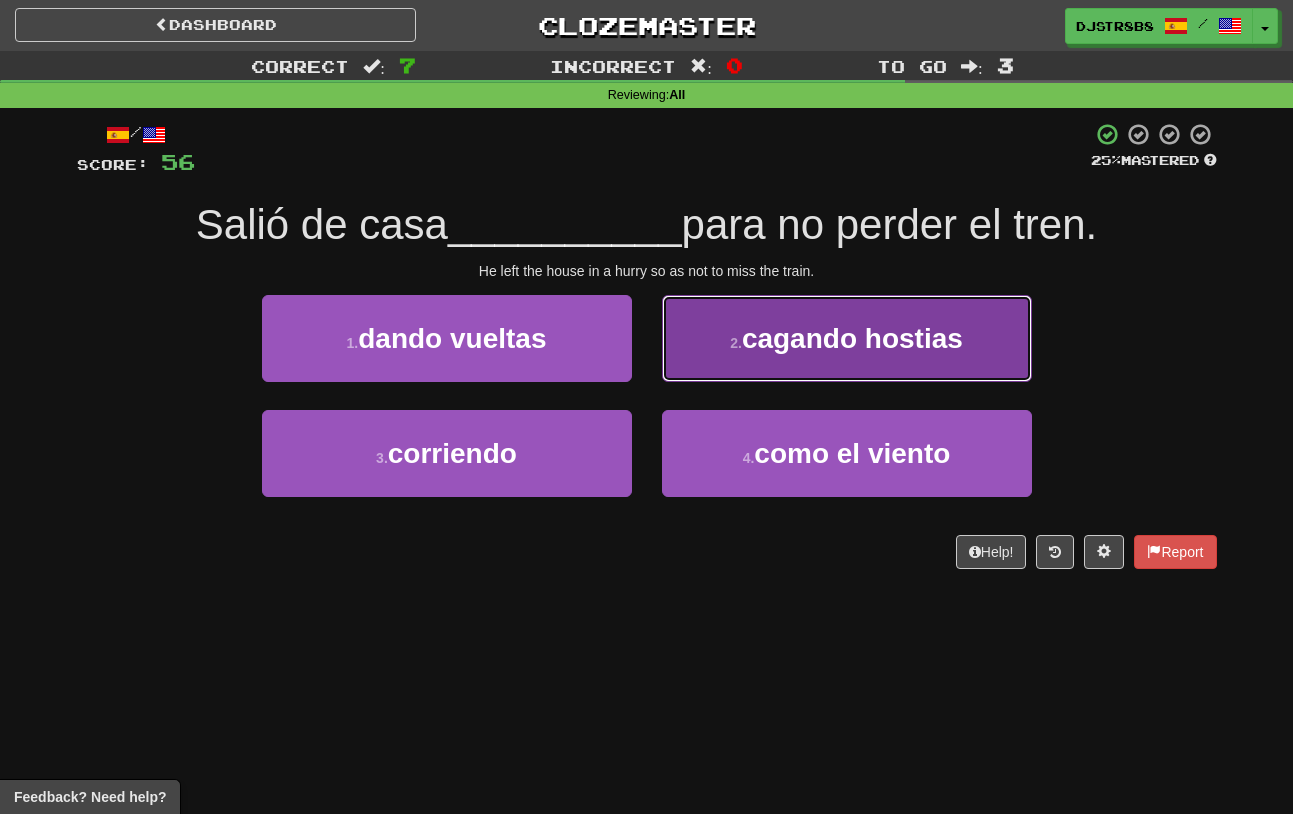 click on "cagando hostias" at bounding box center (852, 338) 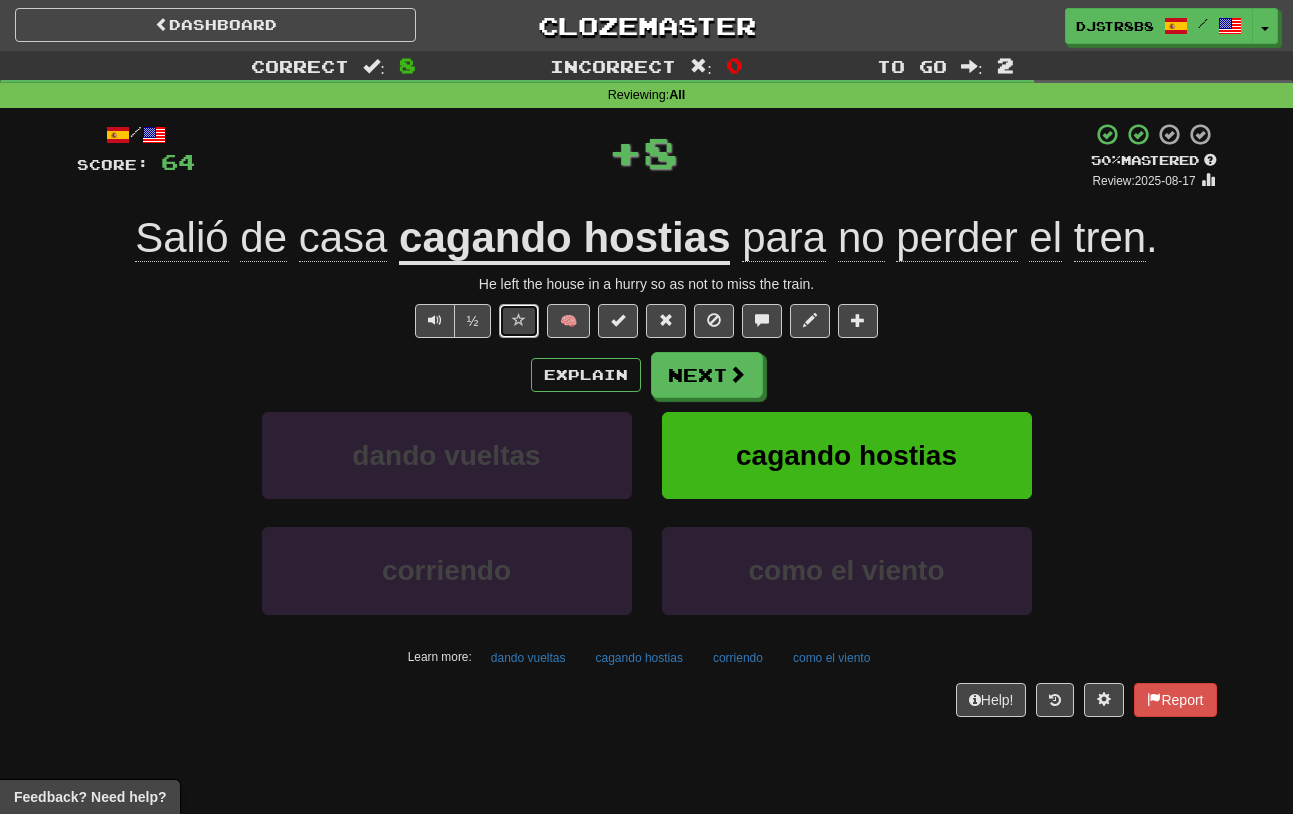 click at bounding box center (519, 321) 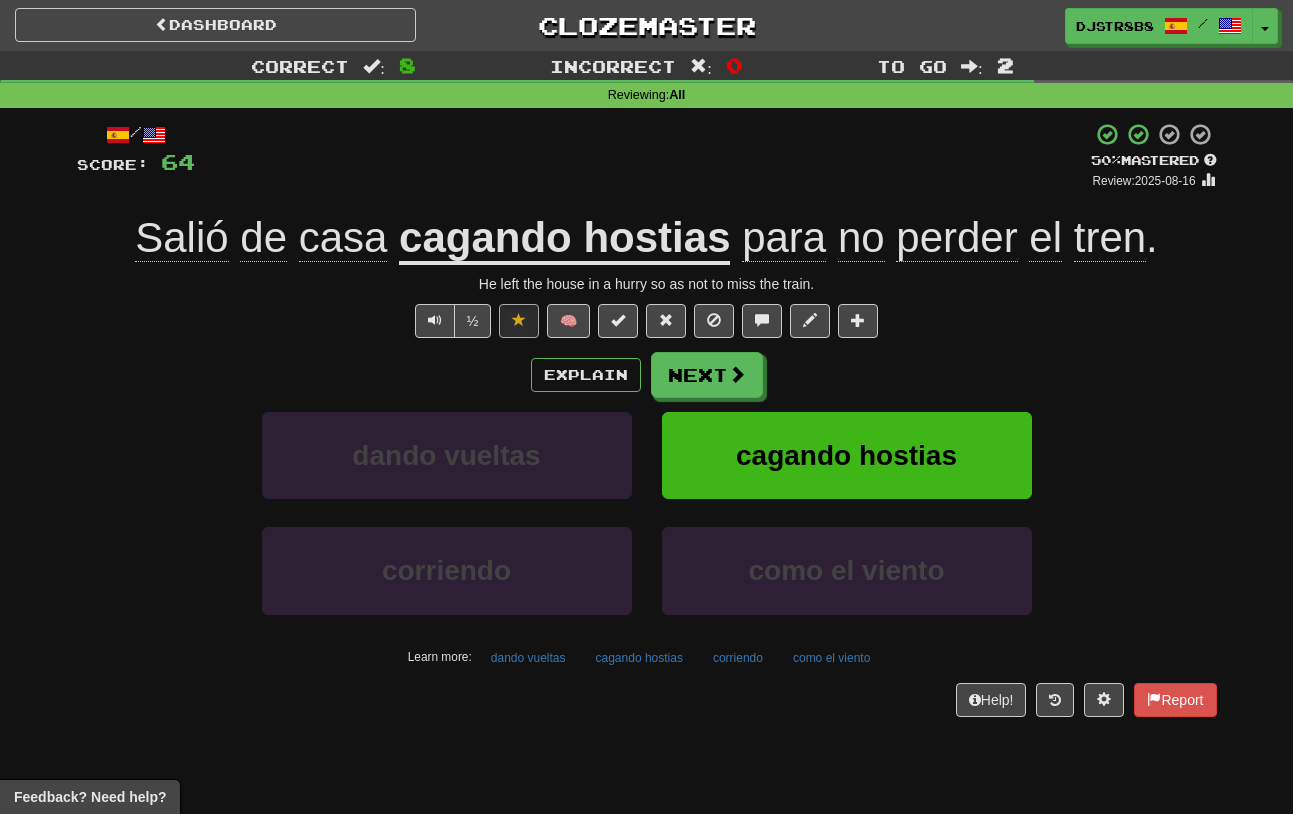 click on "cagando hostias" at bounding box center [564, 239] 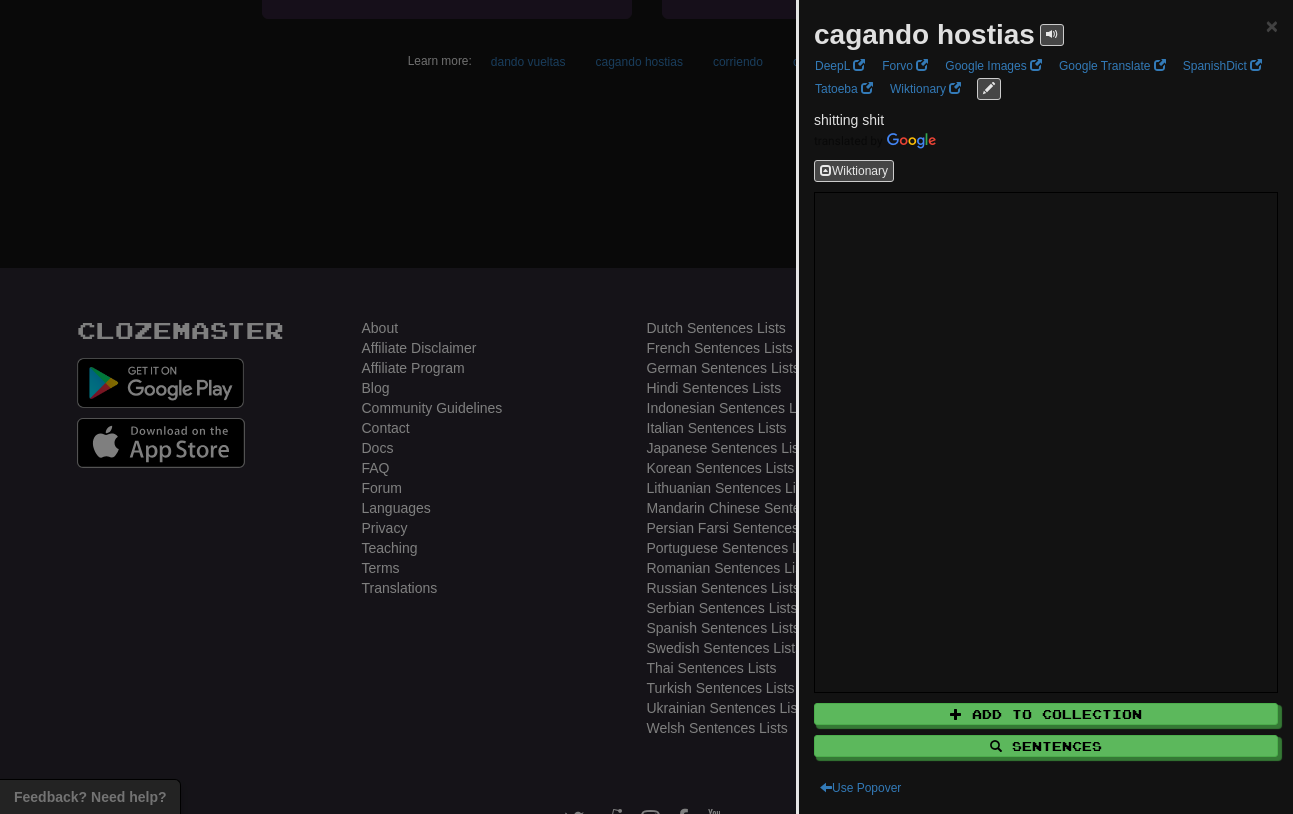 scroll, scrollTop: 0, scrollLeft: 0, axis: both 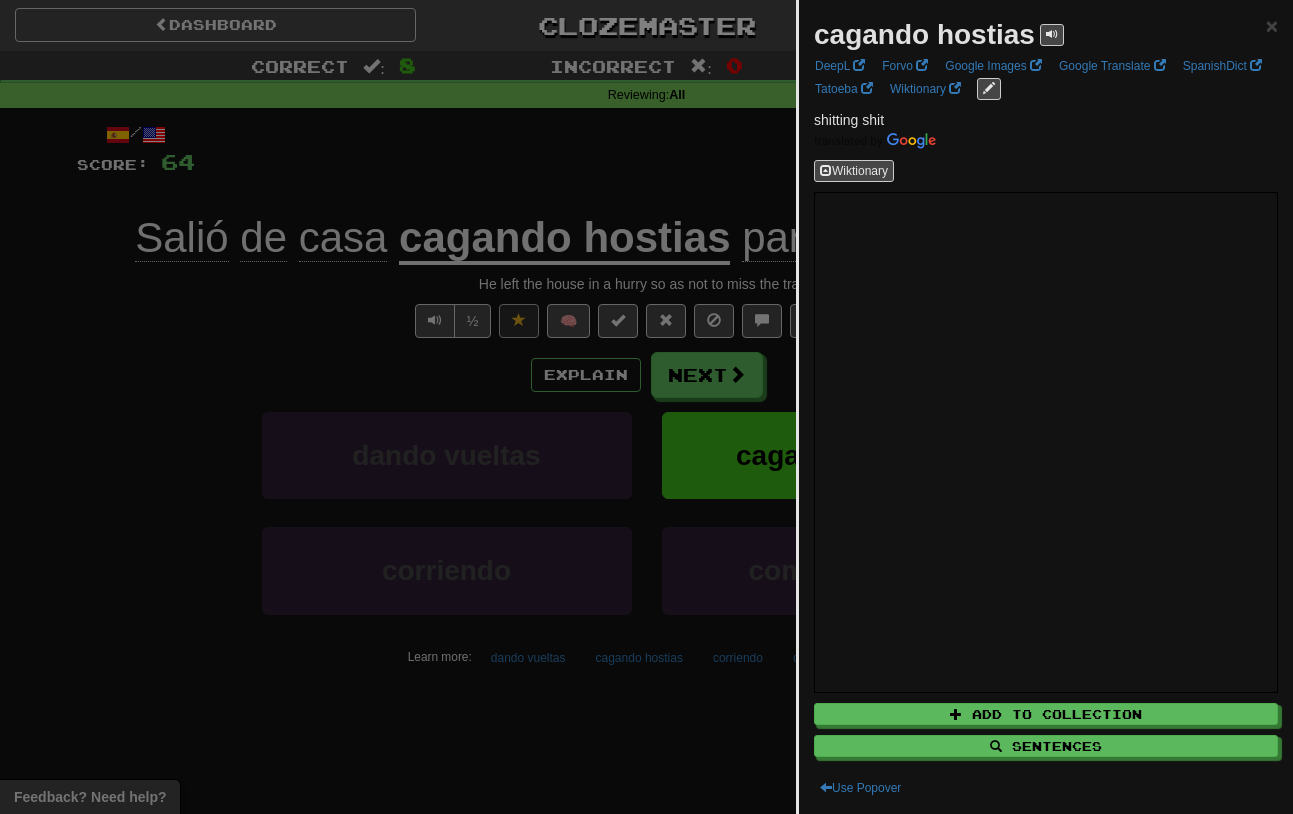 click at bounding box center [646, 407] 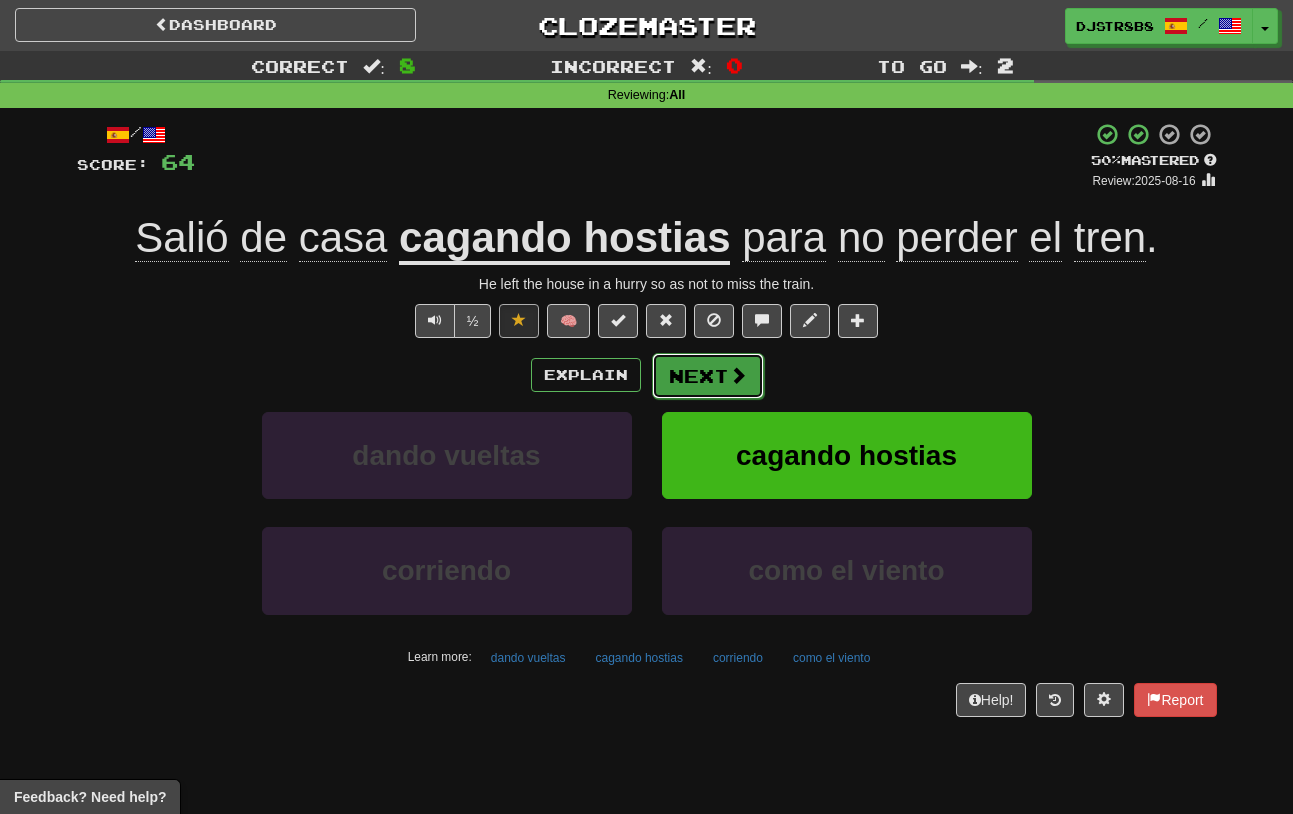 click at bounding box center [738, 375] 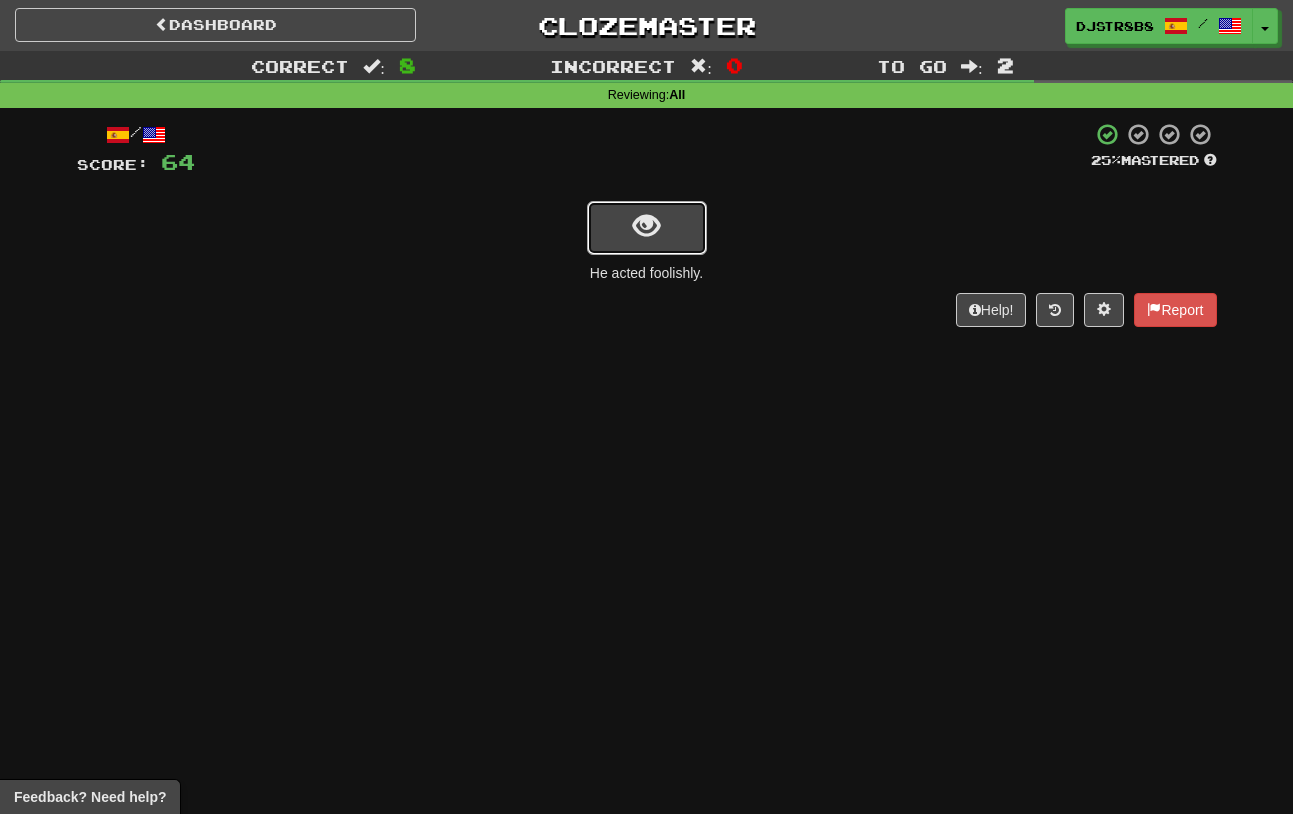 click at bounding box center [646, 226] 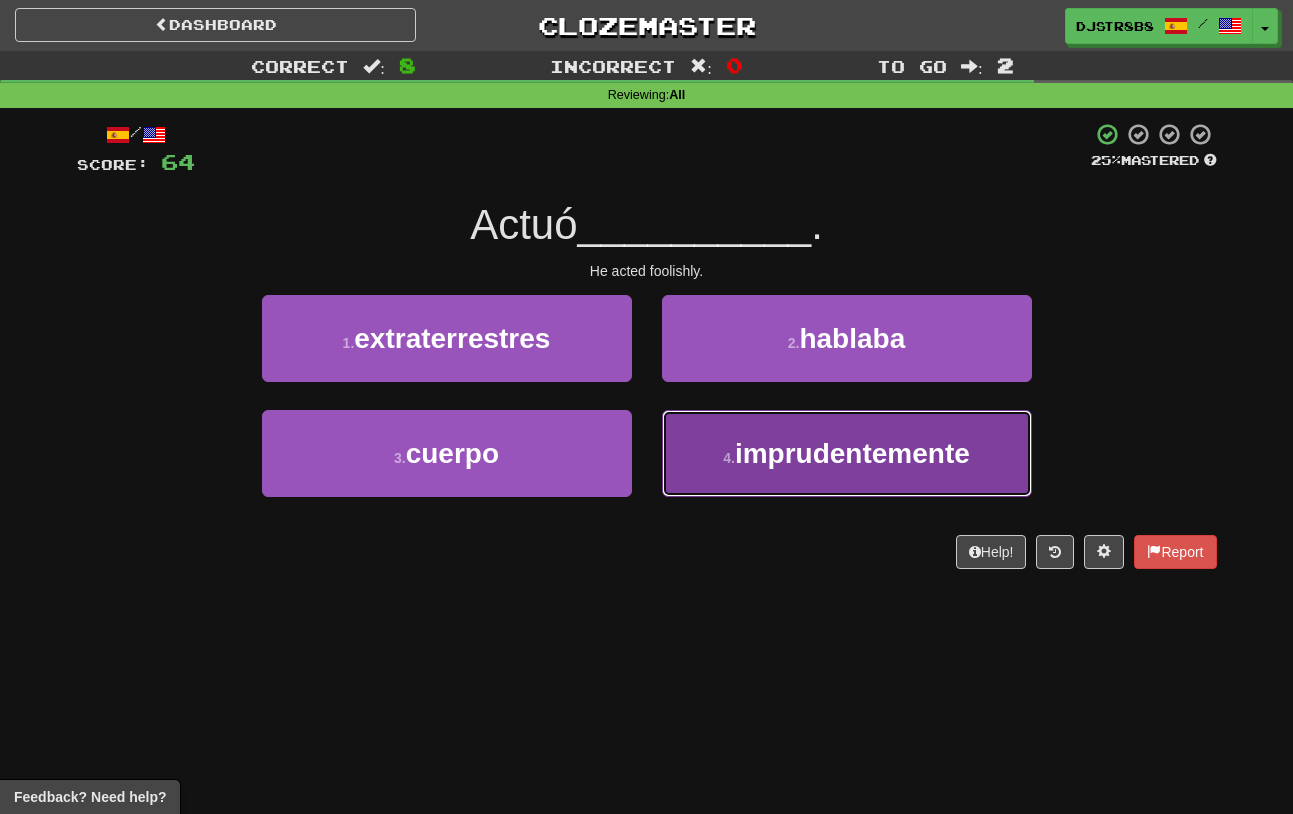 click on "imprudentemente" at bounding box center [852, 453] 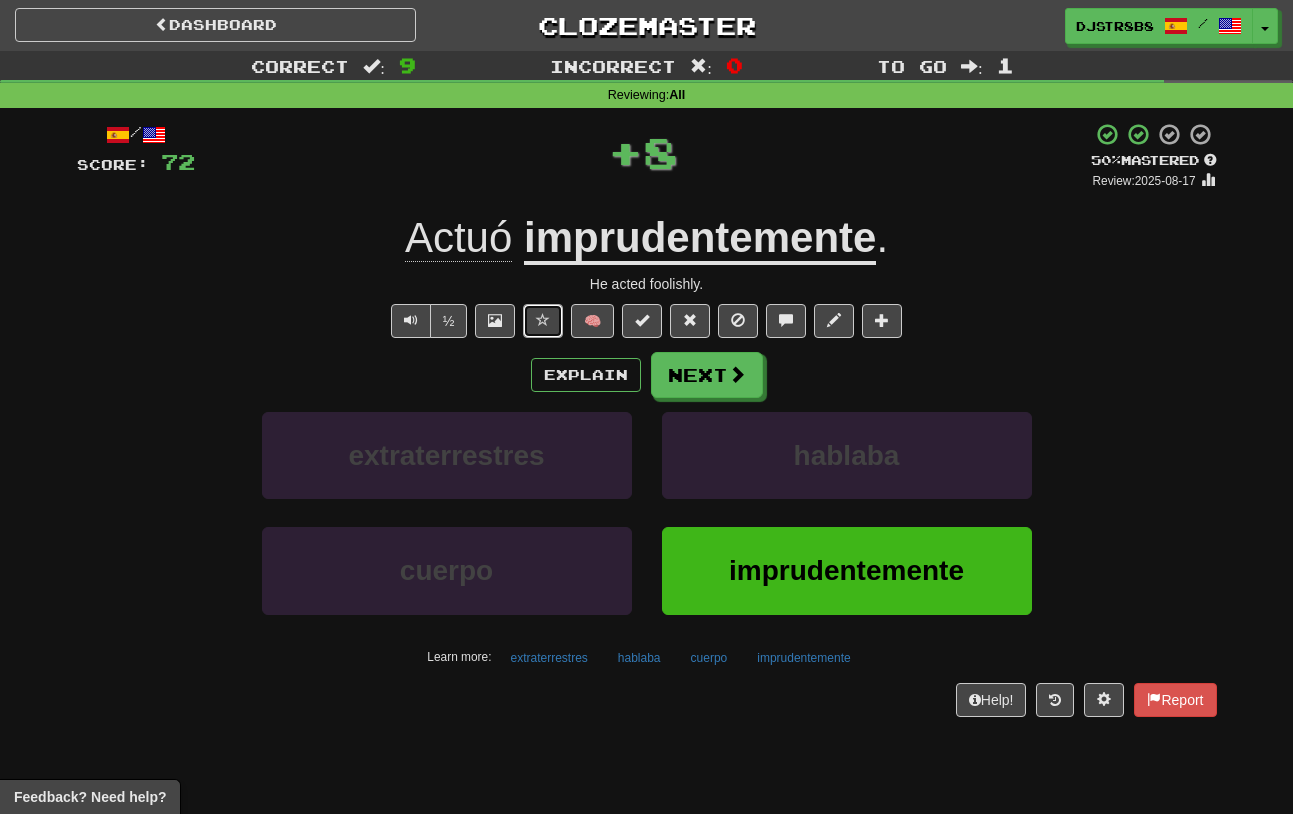 click at bounding box center (543, 320) 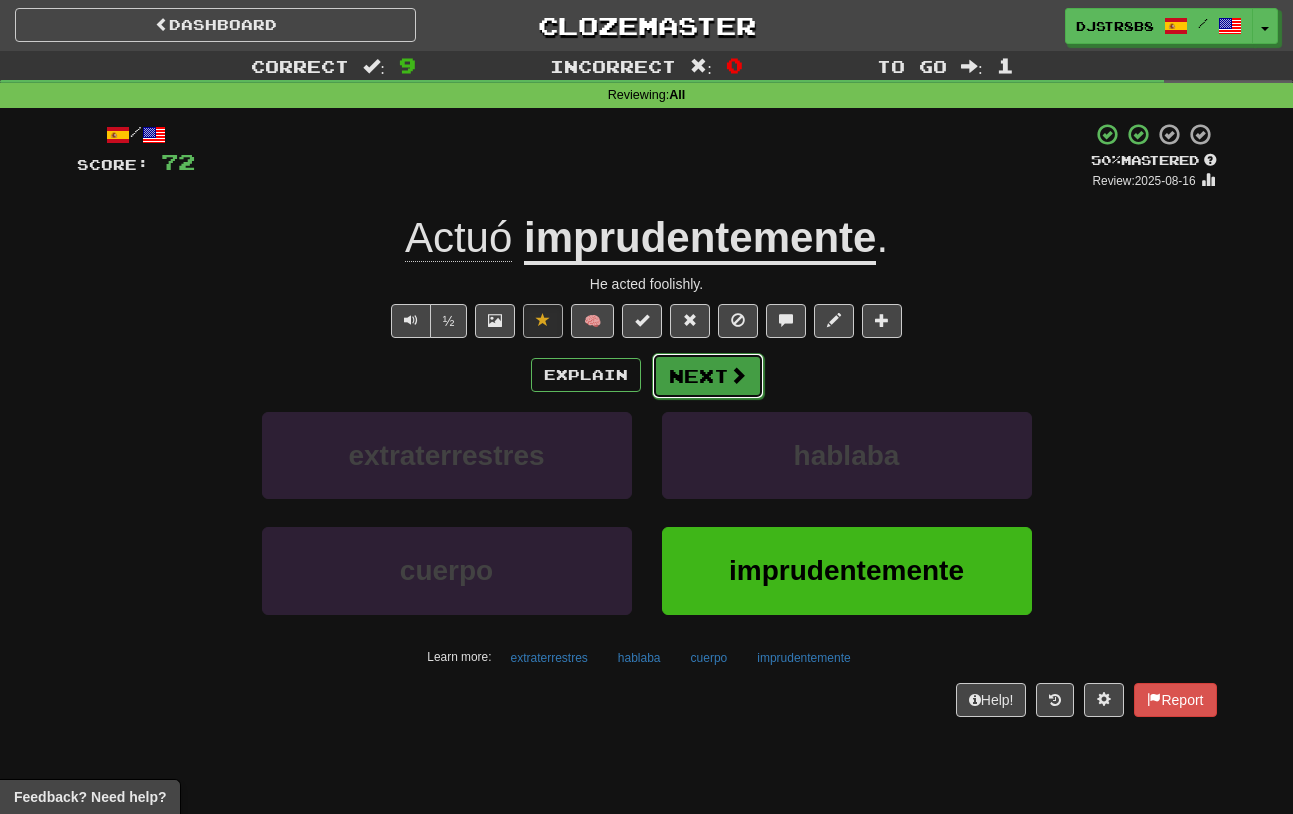 click on "Next" at bounding box center (708, 376) 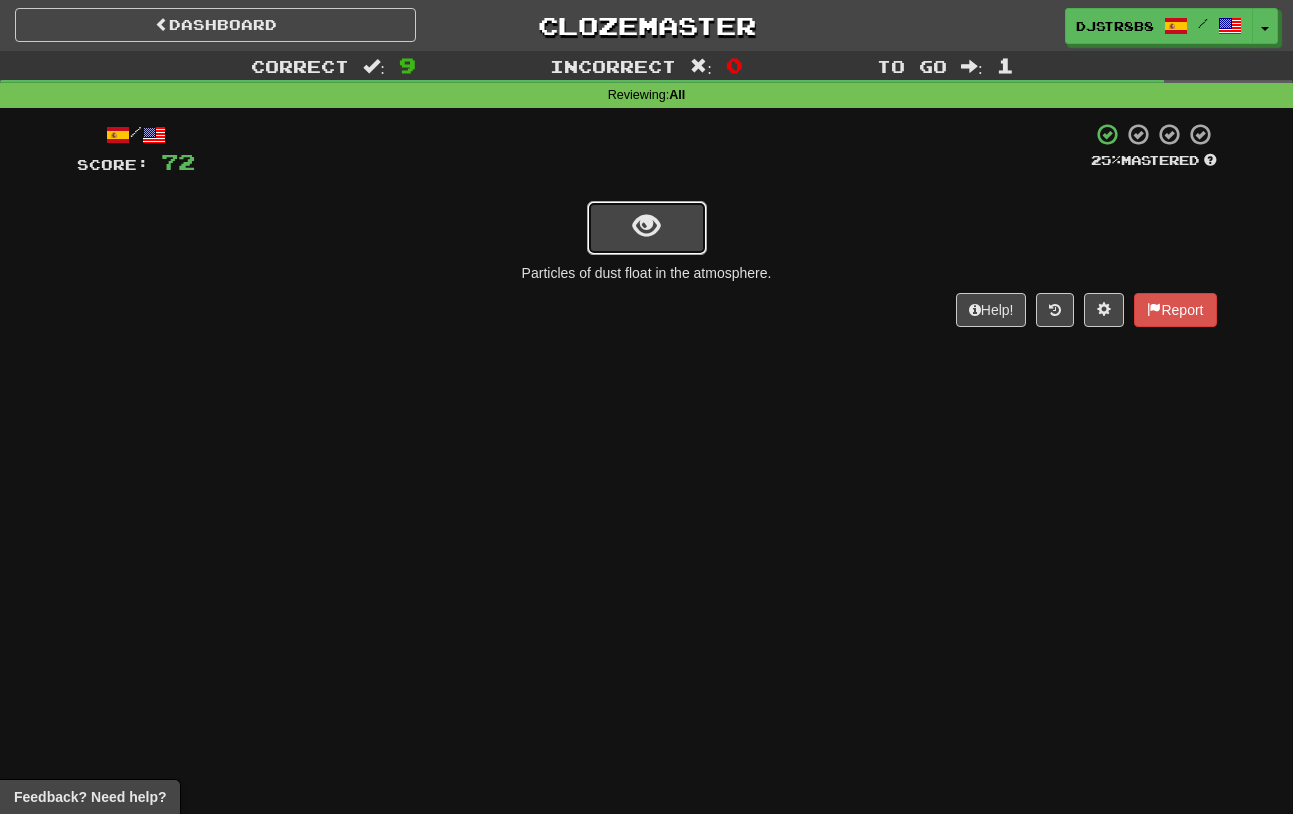 click at bounding box center [646, 226] 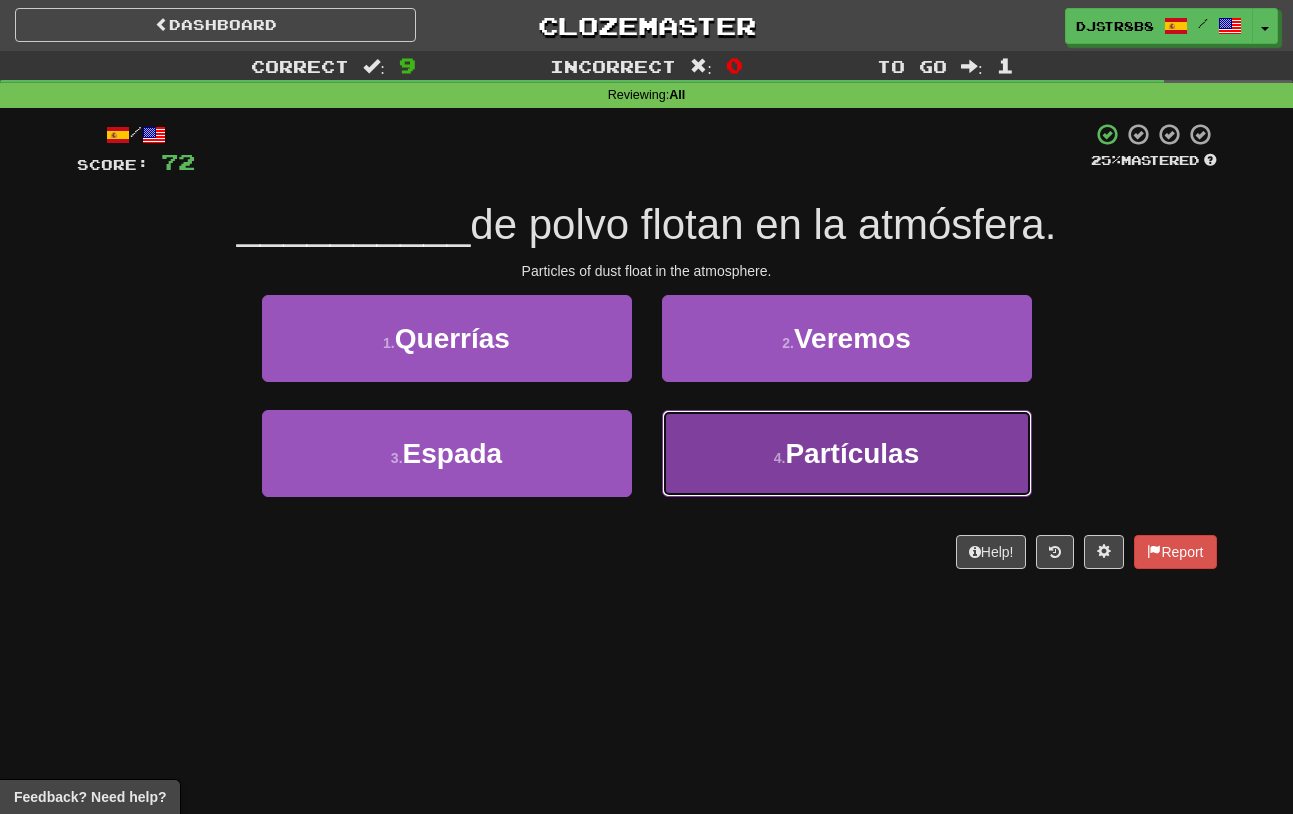 click on "4 .  Partículas" at bounding box center [847, 453] 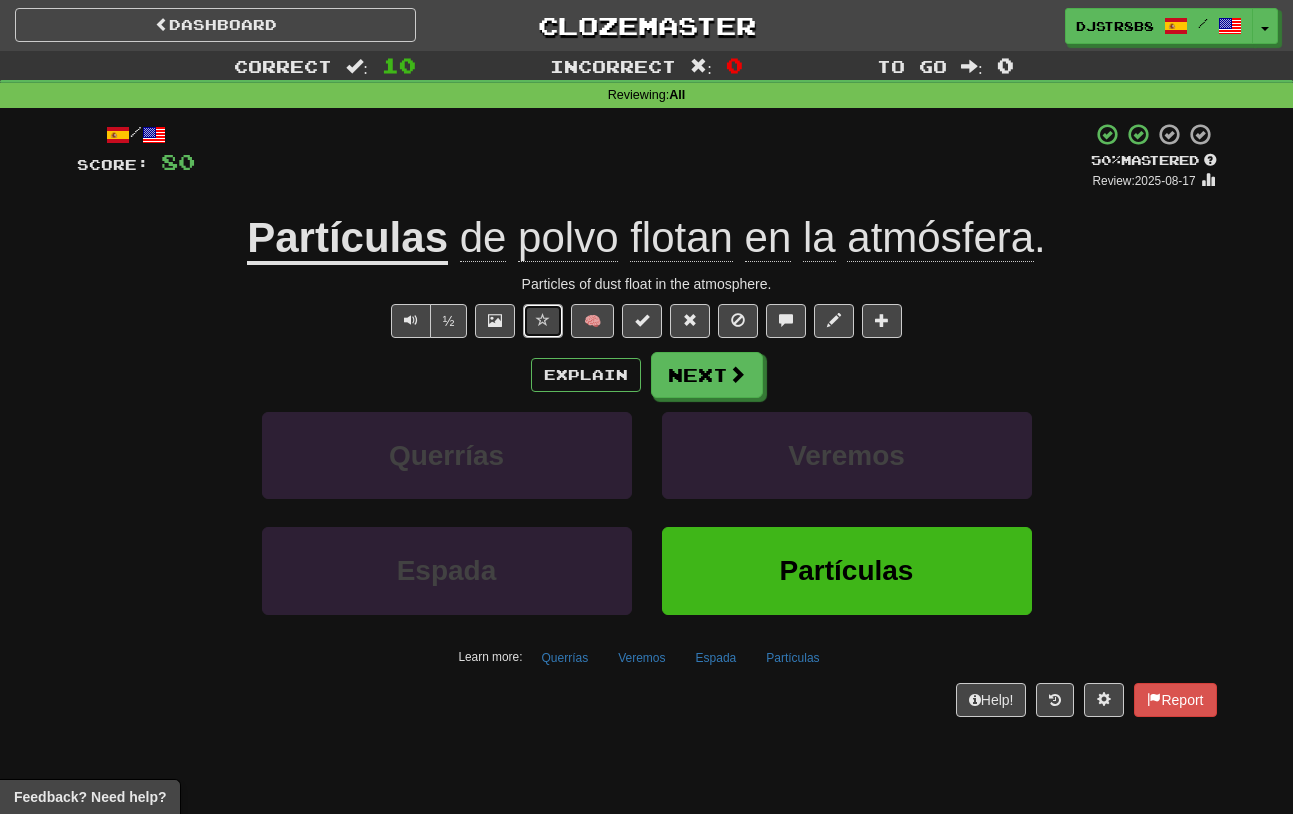 click at bounding box center (543, 321) 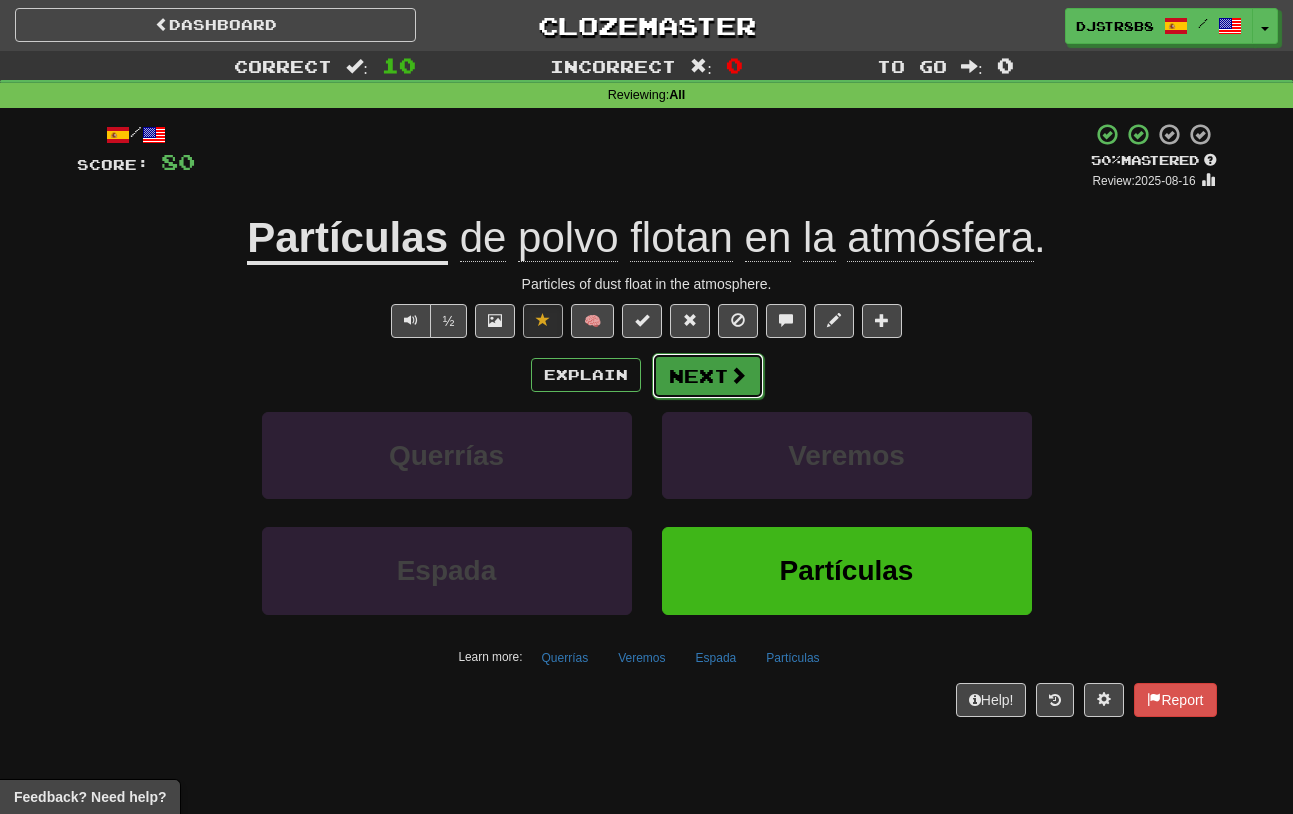 click on "Next" at bounding box center (708, 376) 